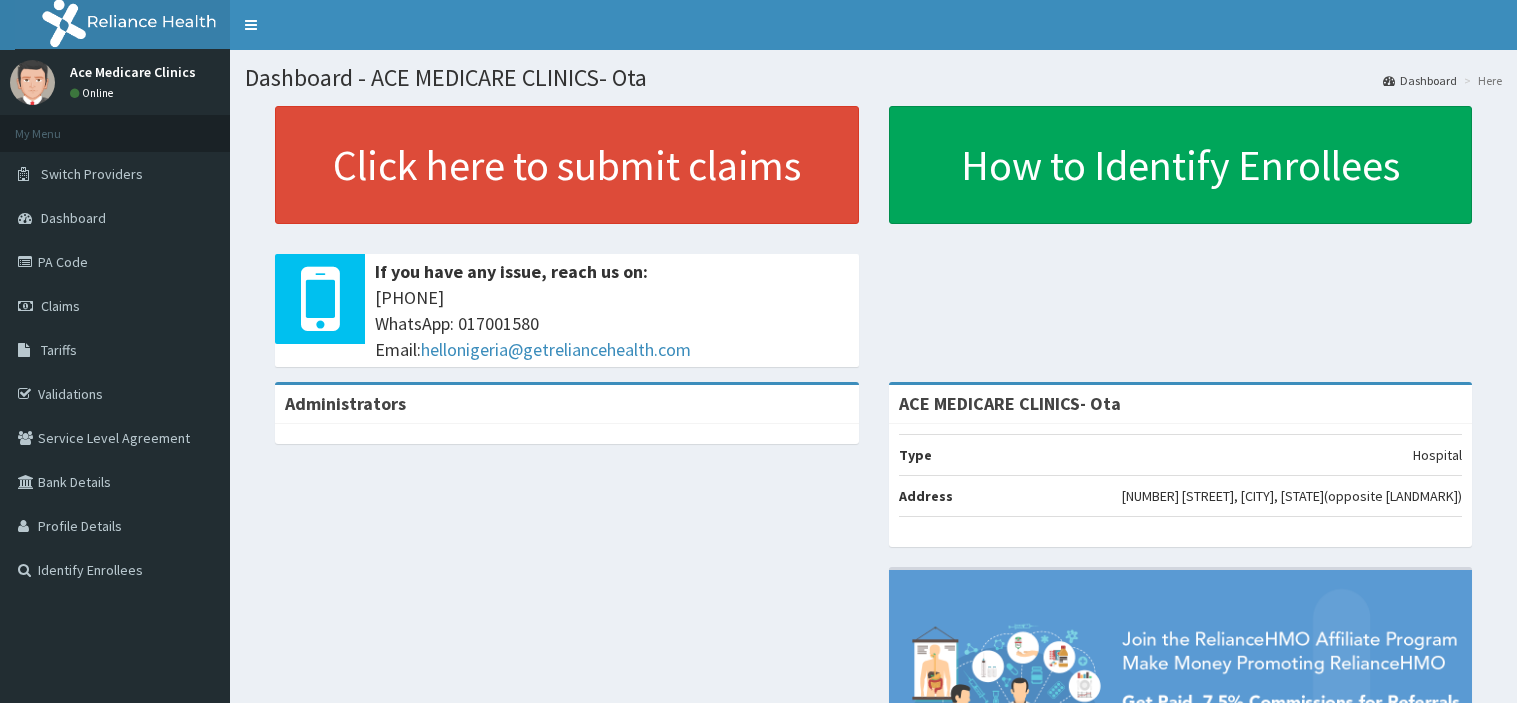 scroll, scrollTop: 0, scrollLeft: 0, axis: both 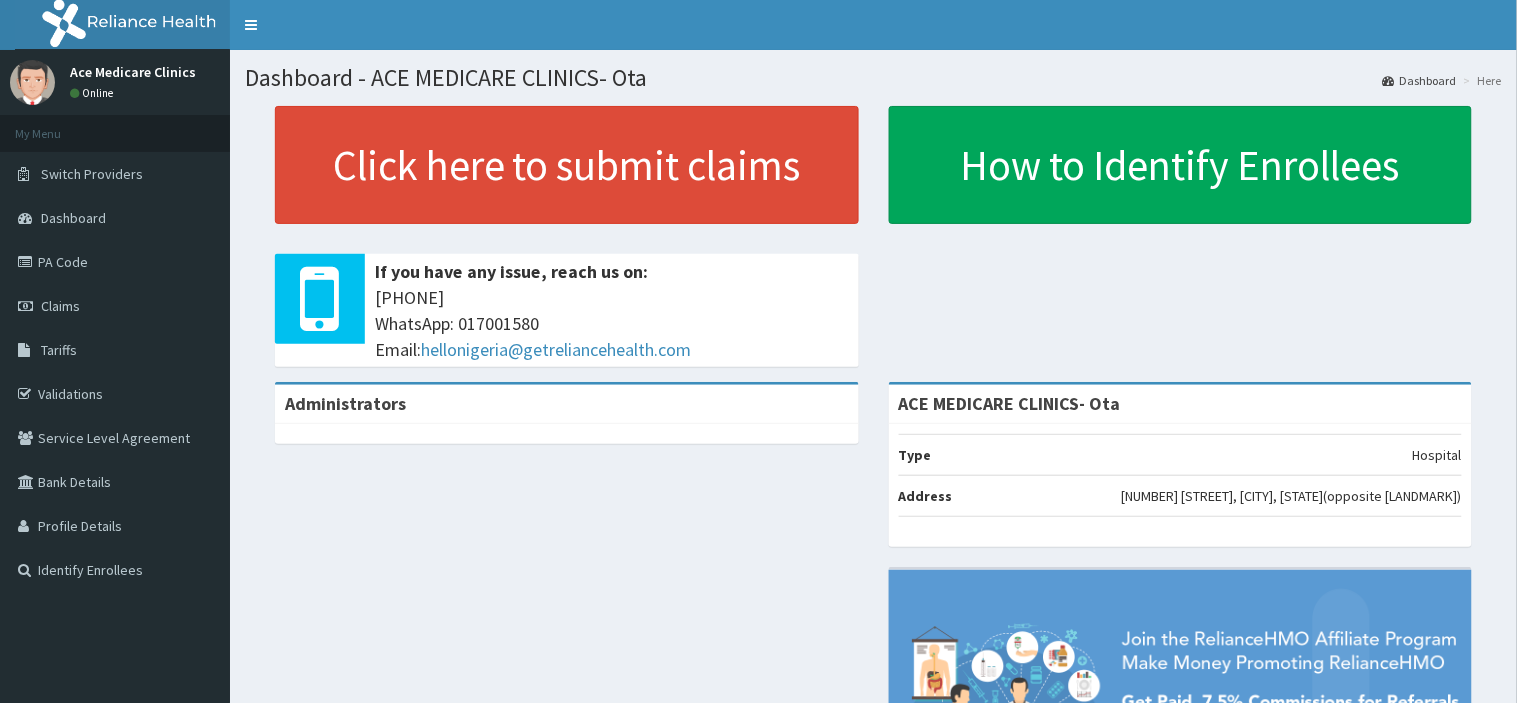 click on "PA Code" at bounding box center [115, 262] 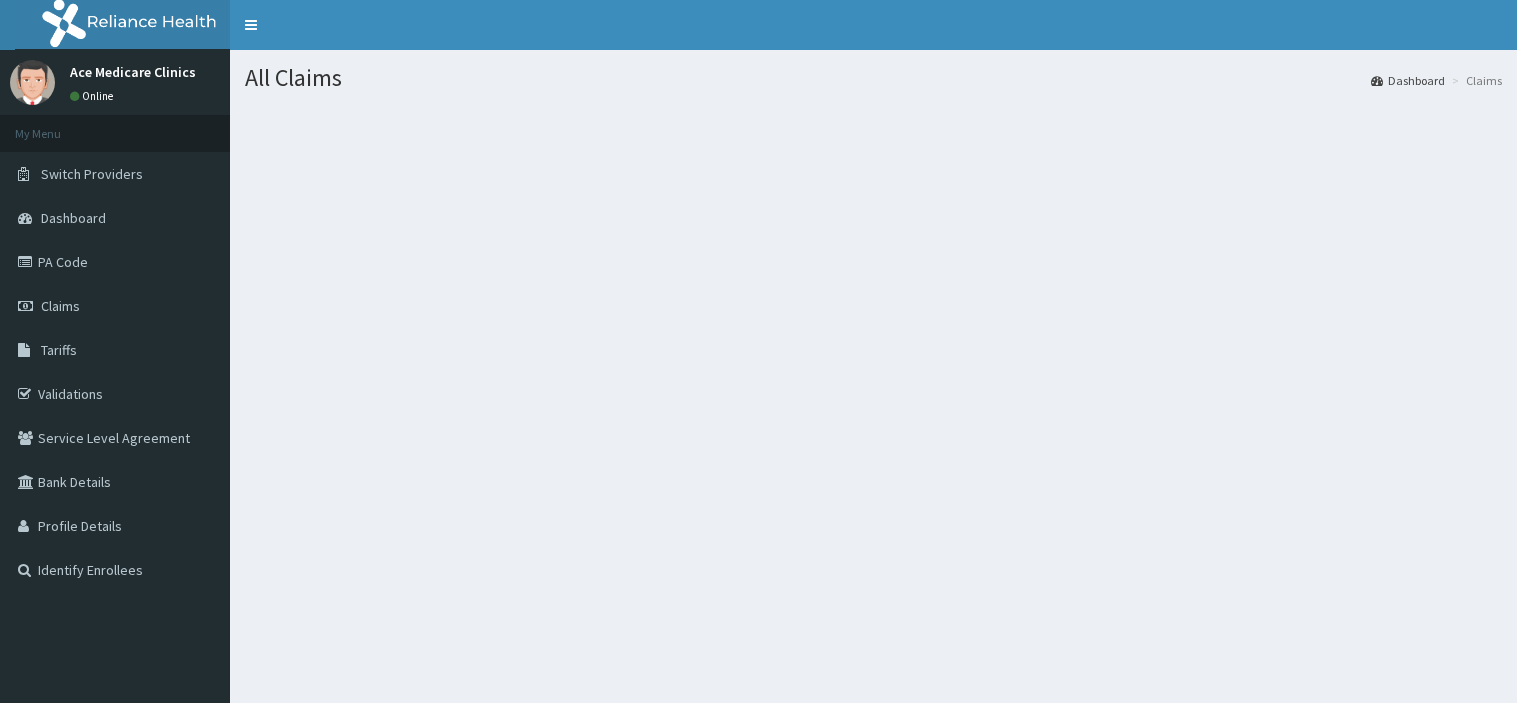 scroll, scrollTop: 0, scrollLeft: 0, axis: both 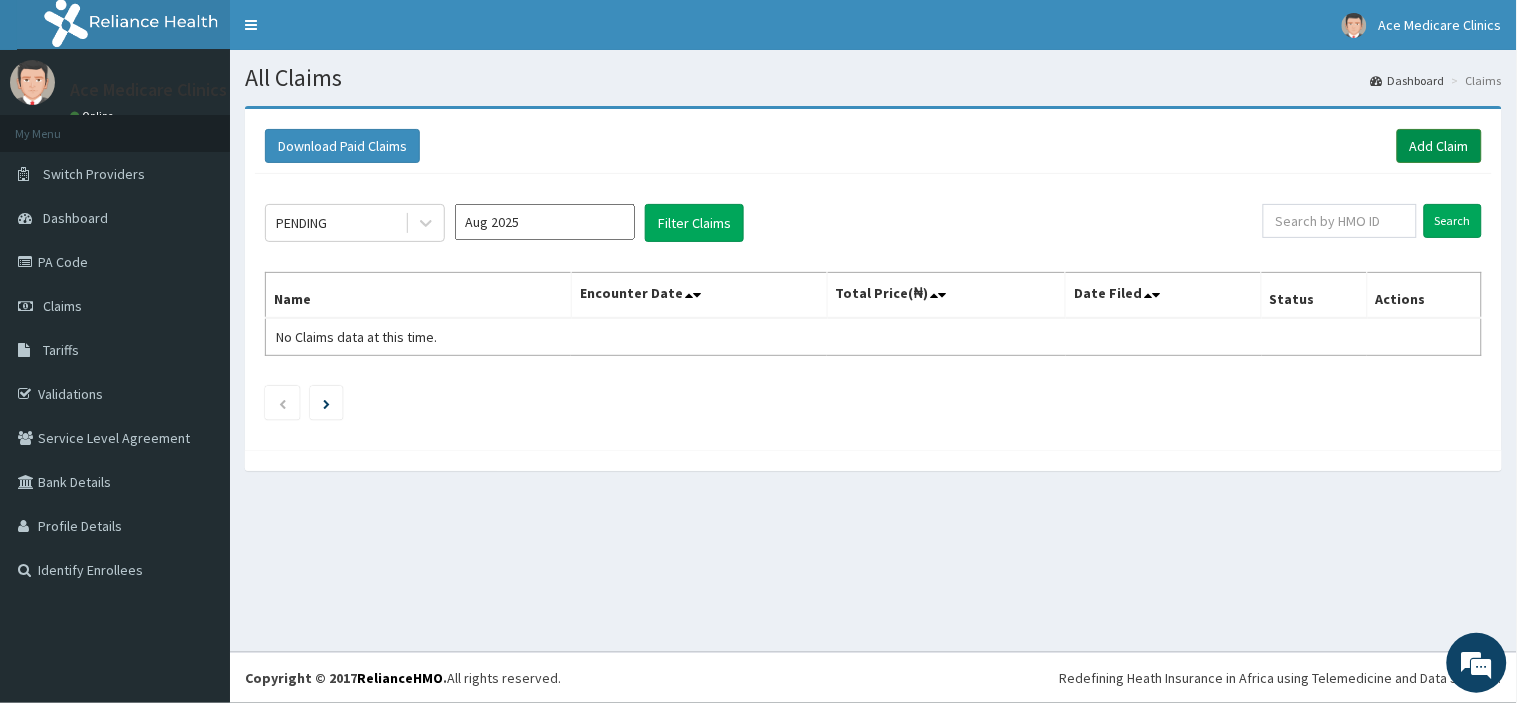 click on "Add Claim" at bounding box center [1439, 146] 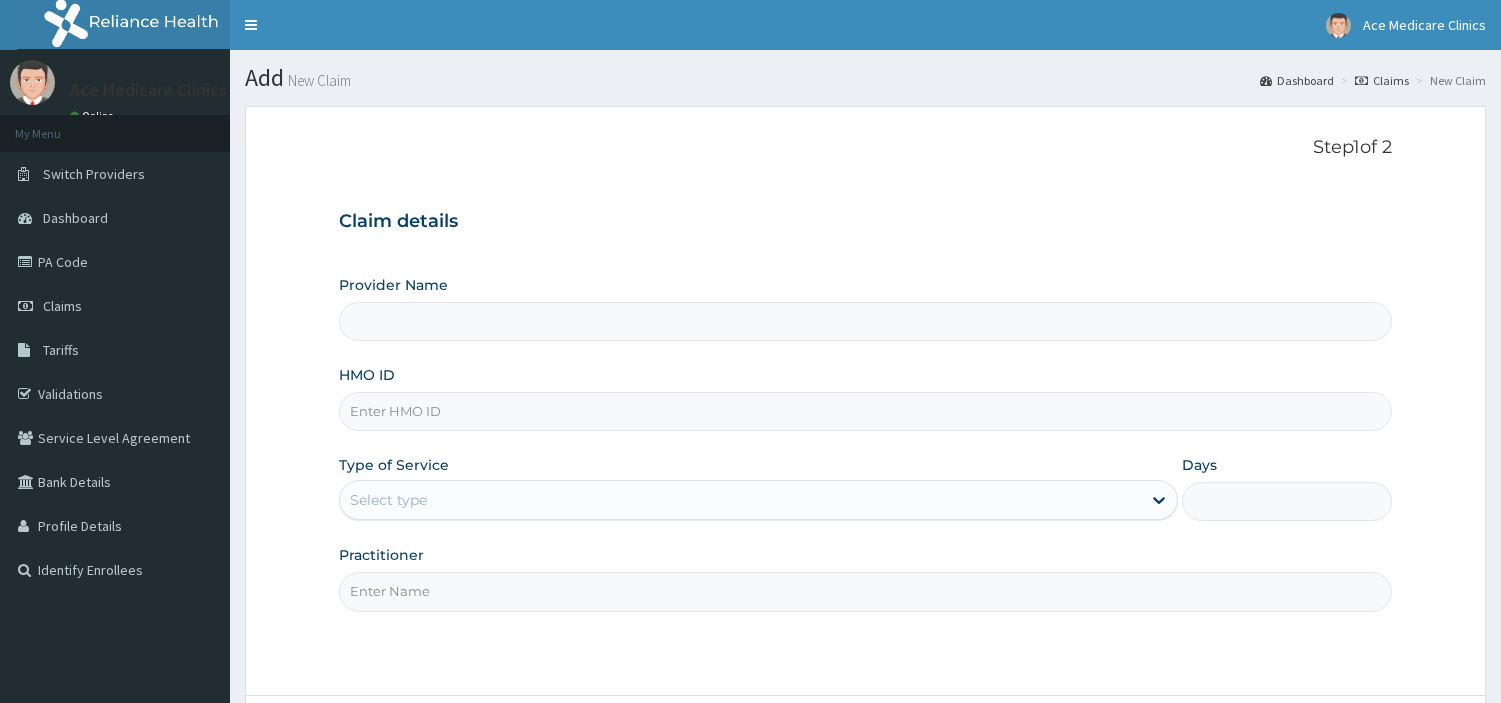 scroll, scrollTop: 0, scrollLeft: 0, axis: both 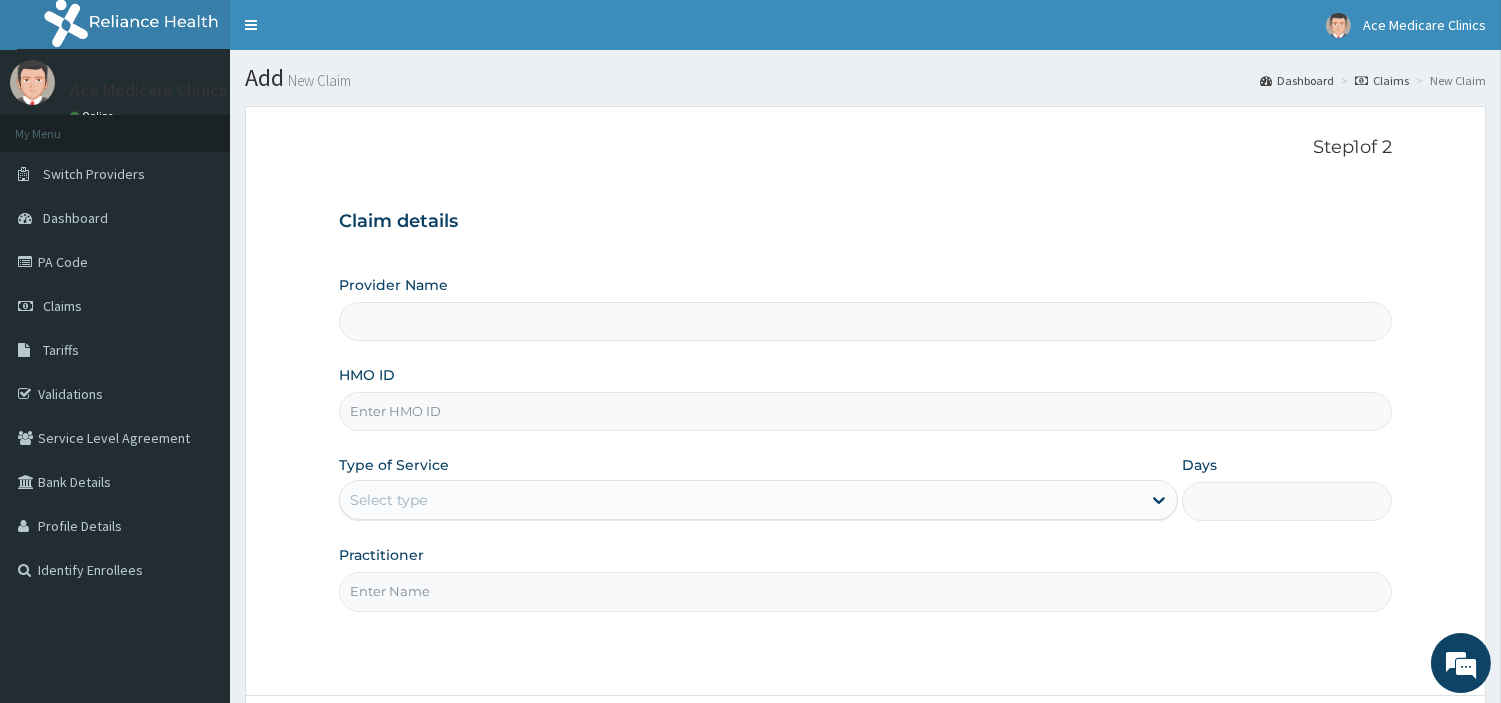 type on "ACE MEDICARE CLINICS- Ota" 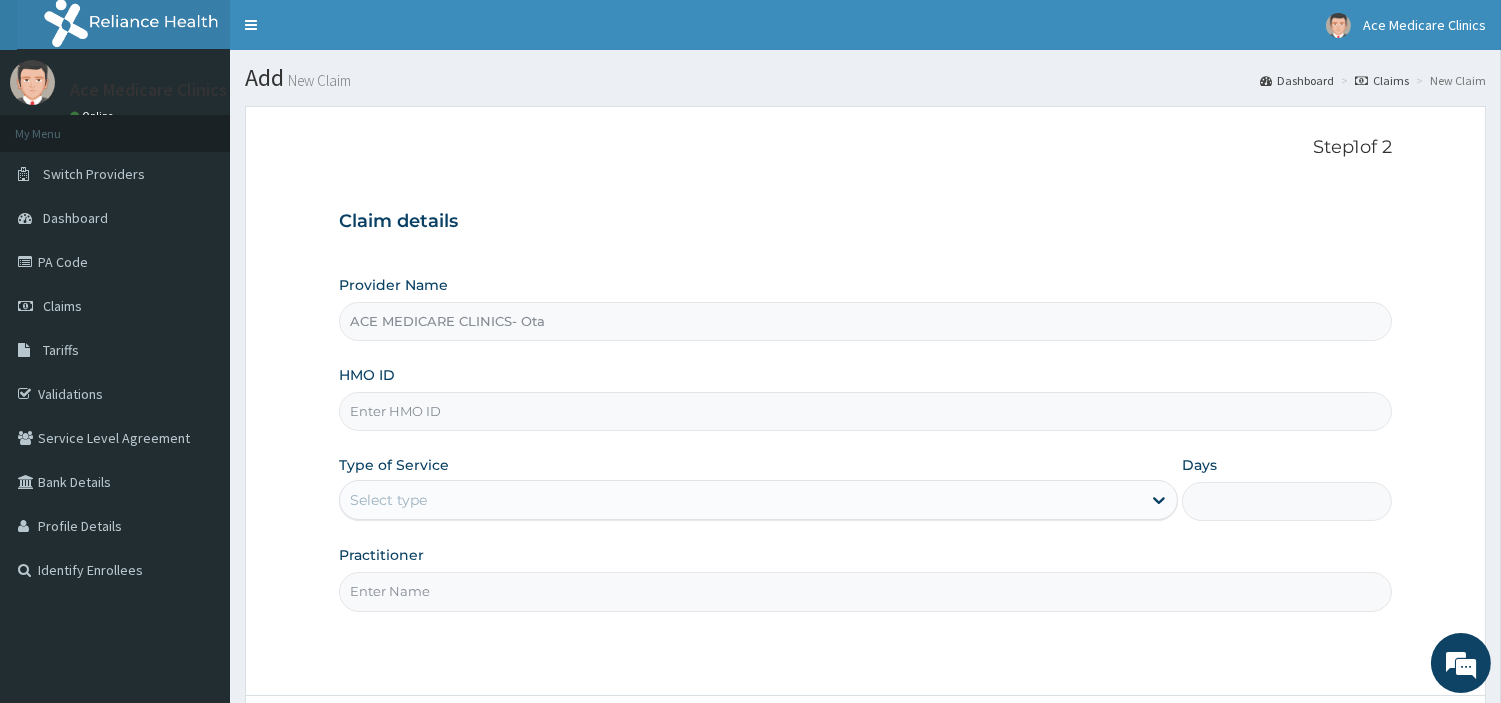 scroll, scrollTop: 0, scrollLeft: 0, axis: both 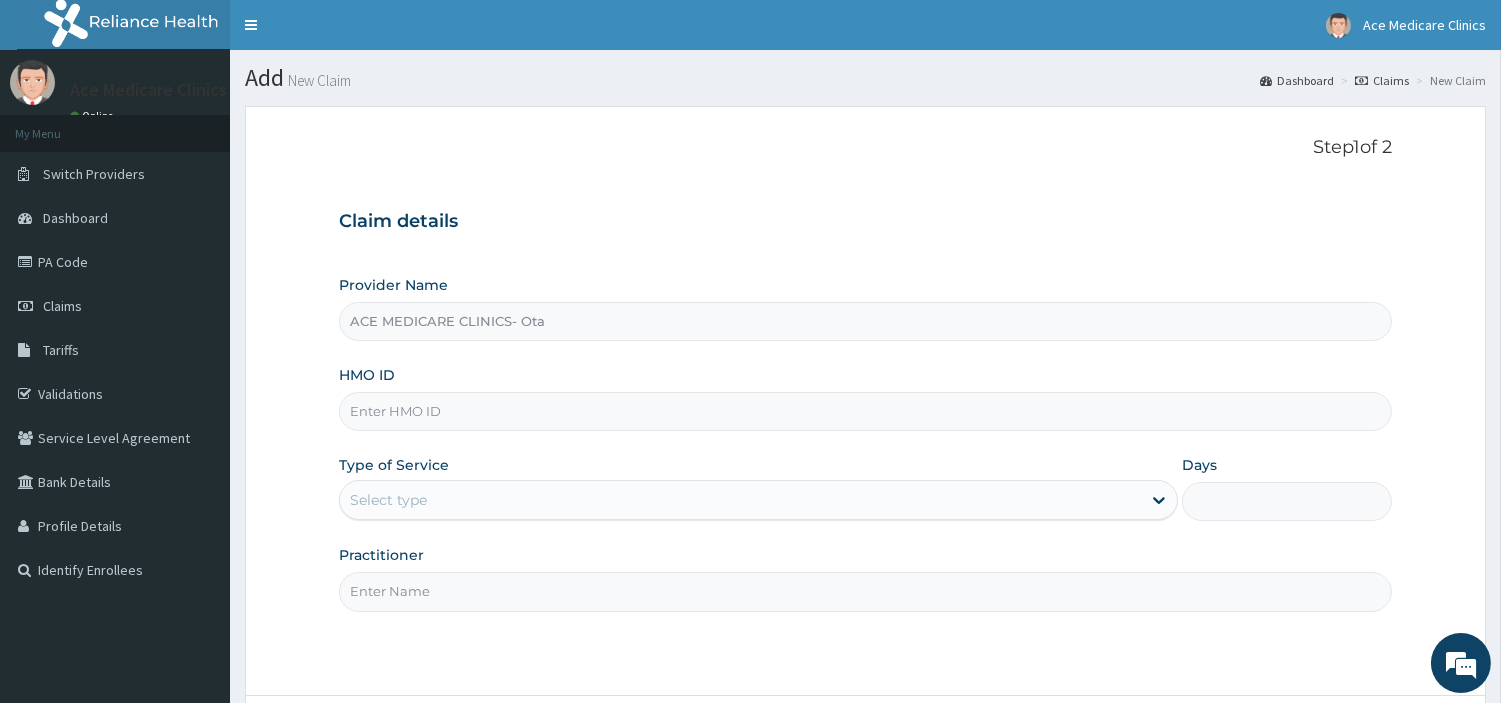 click on "HMO ID" at bounding box center (865, 411) 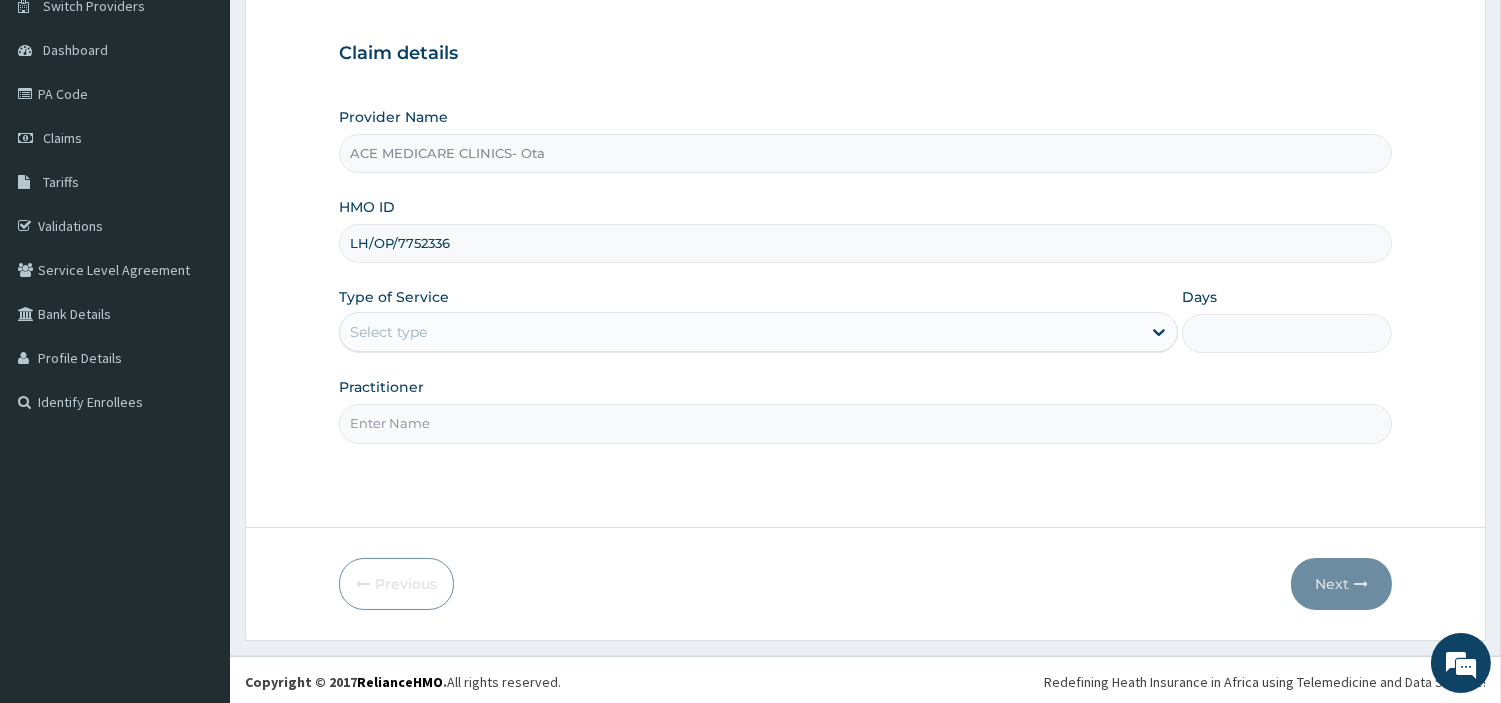 scroll, scrollTop: 172, scrollLeft: 0, axis: vertical 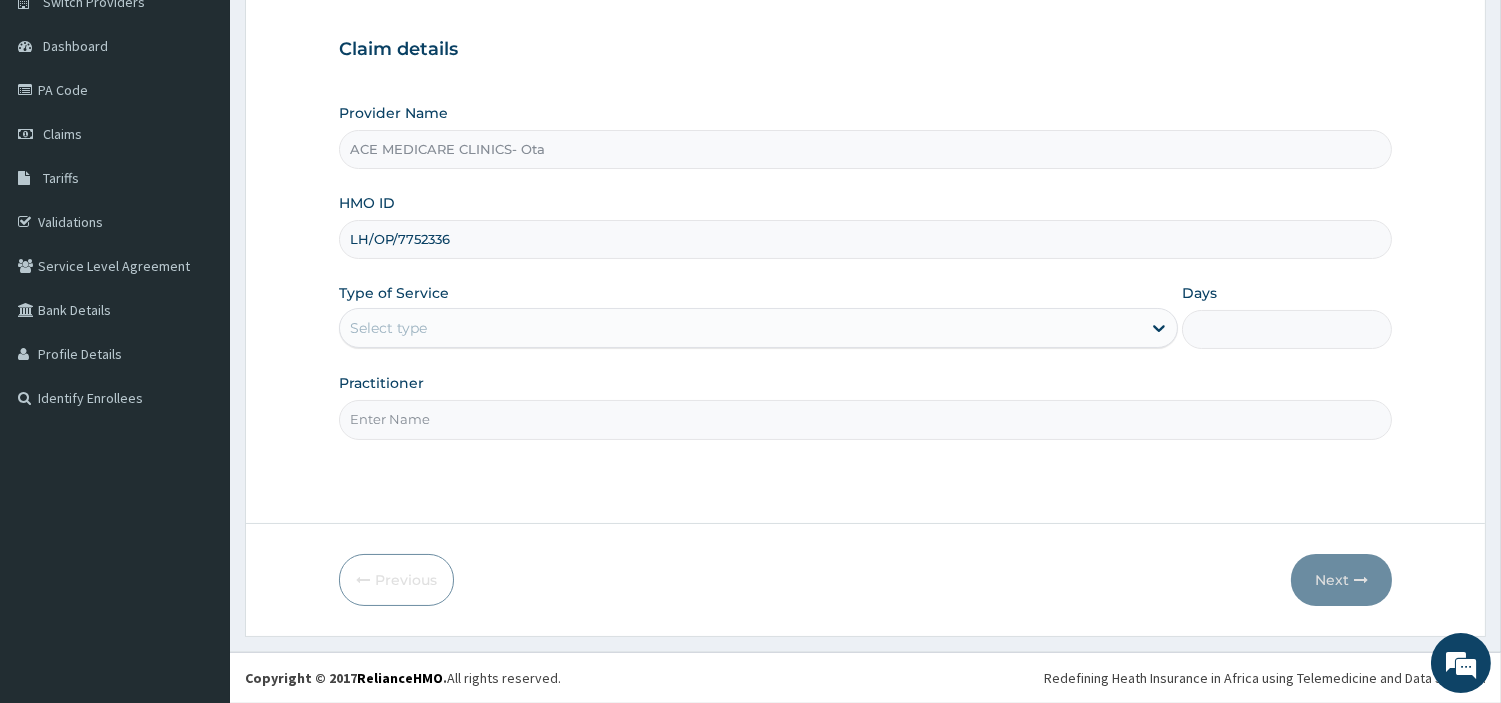 type on "LH/OP/7752336" 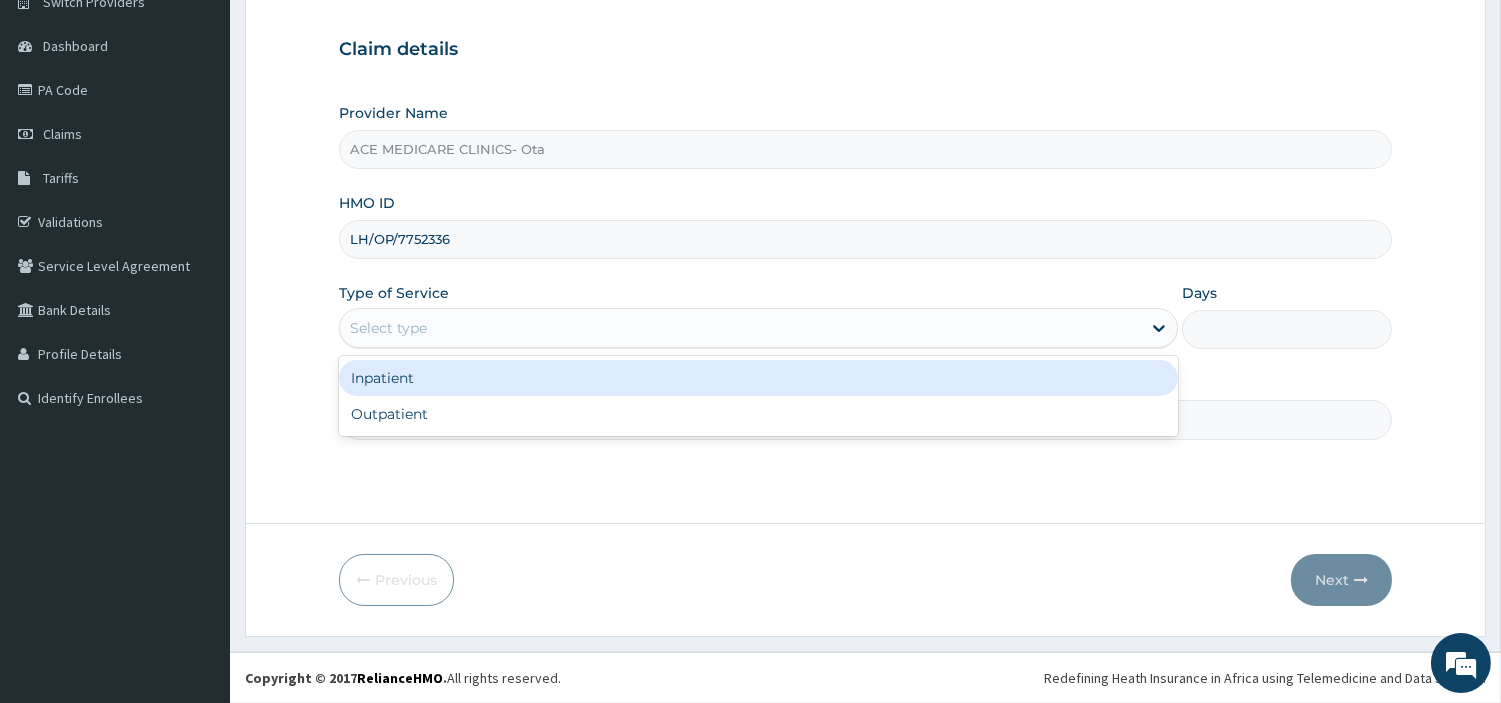 click on "Select type" at bounding box center [740, 328] 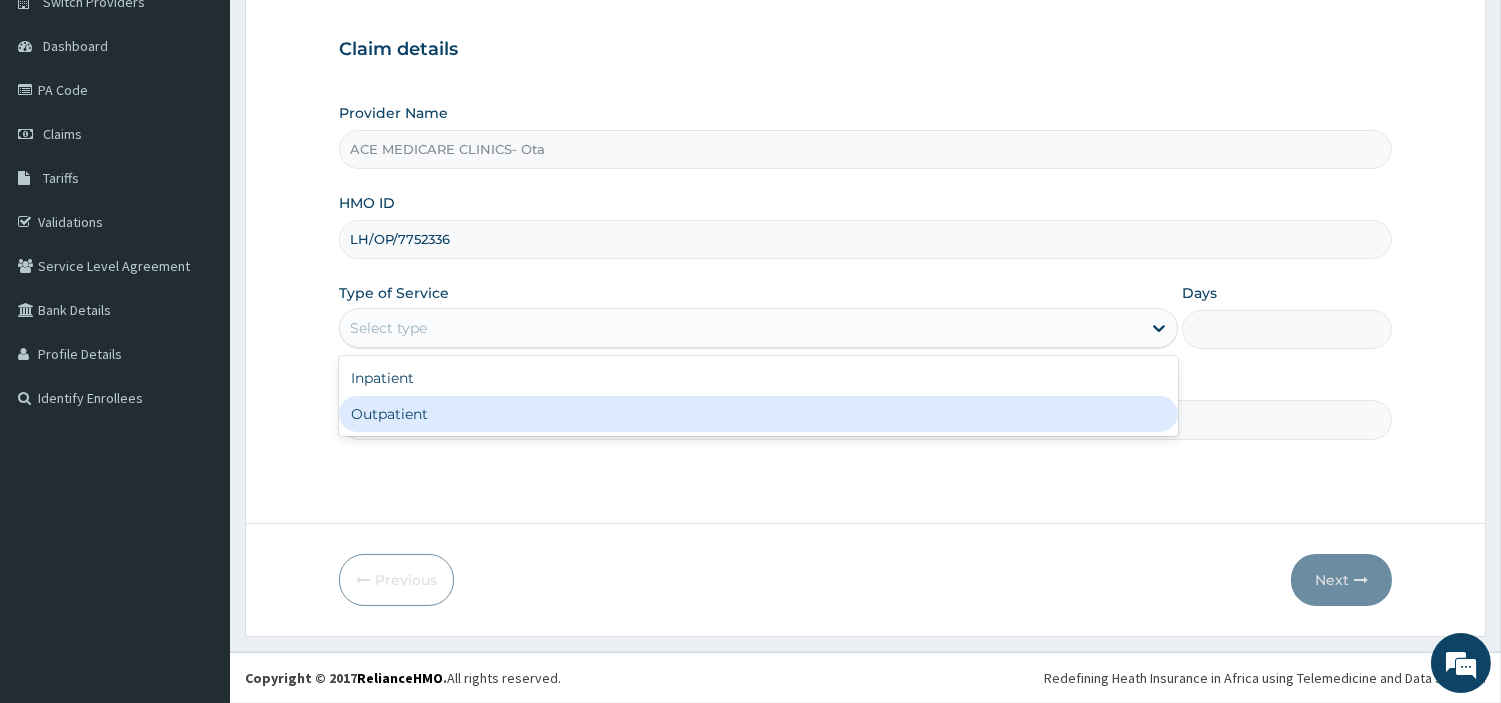 click on "Outpatient" at bounding box center [758, 414] 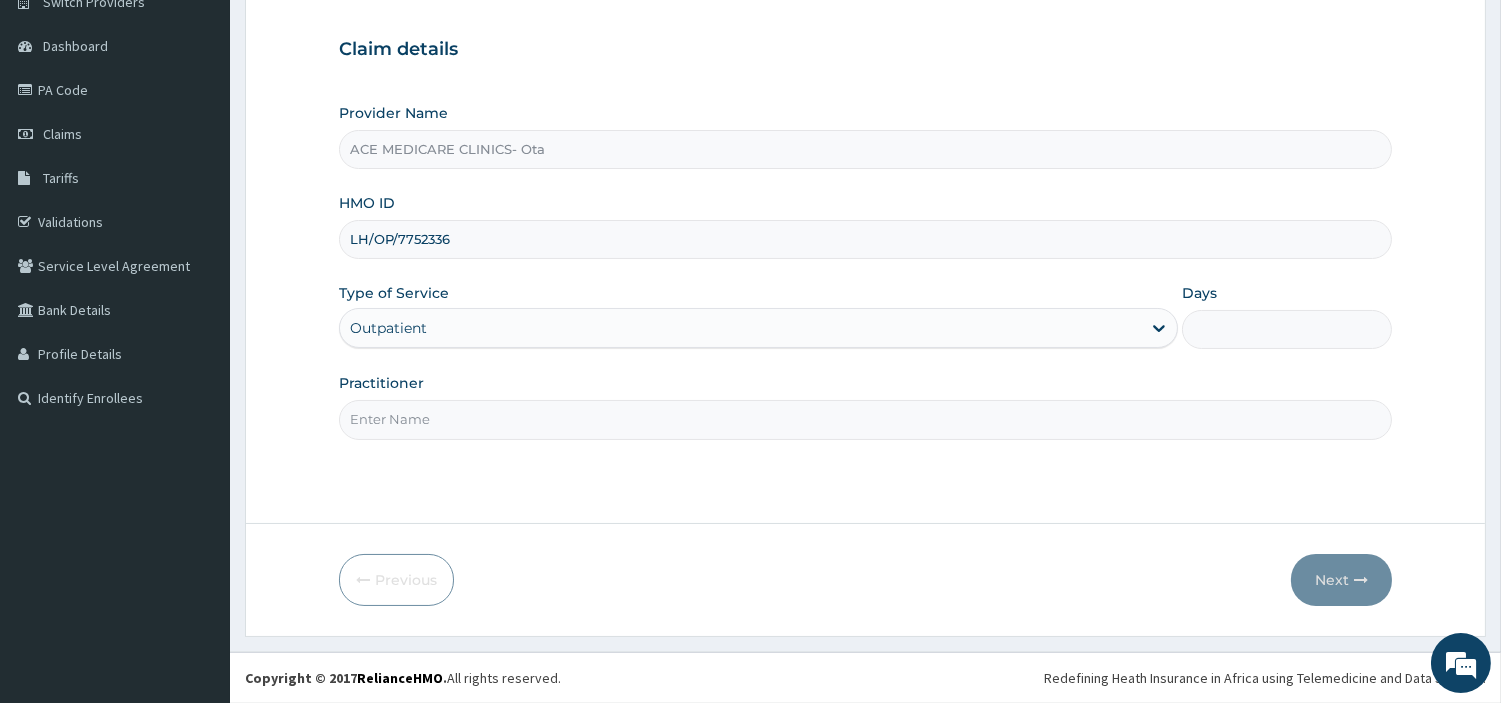 type on "1" 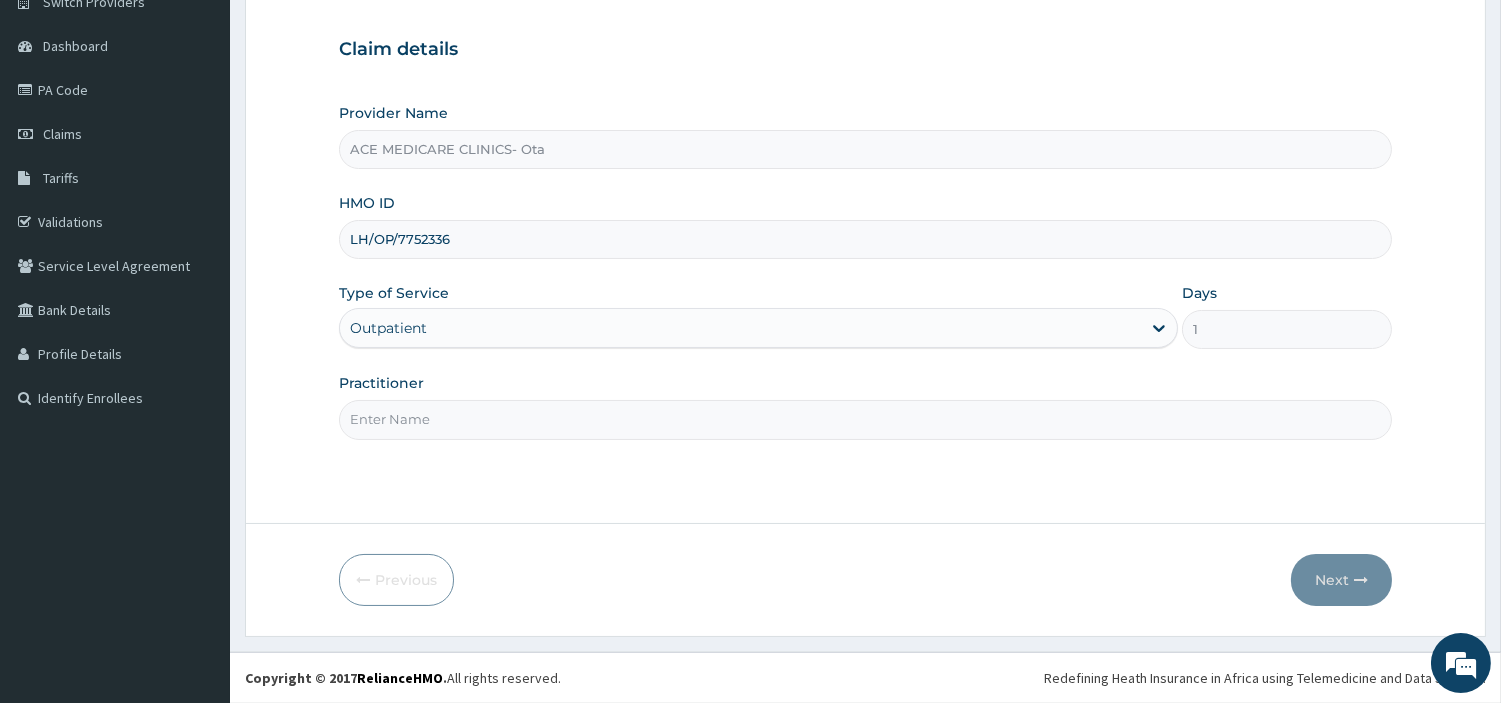 click on "Practitioner" at bounding box center [865, 419] 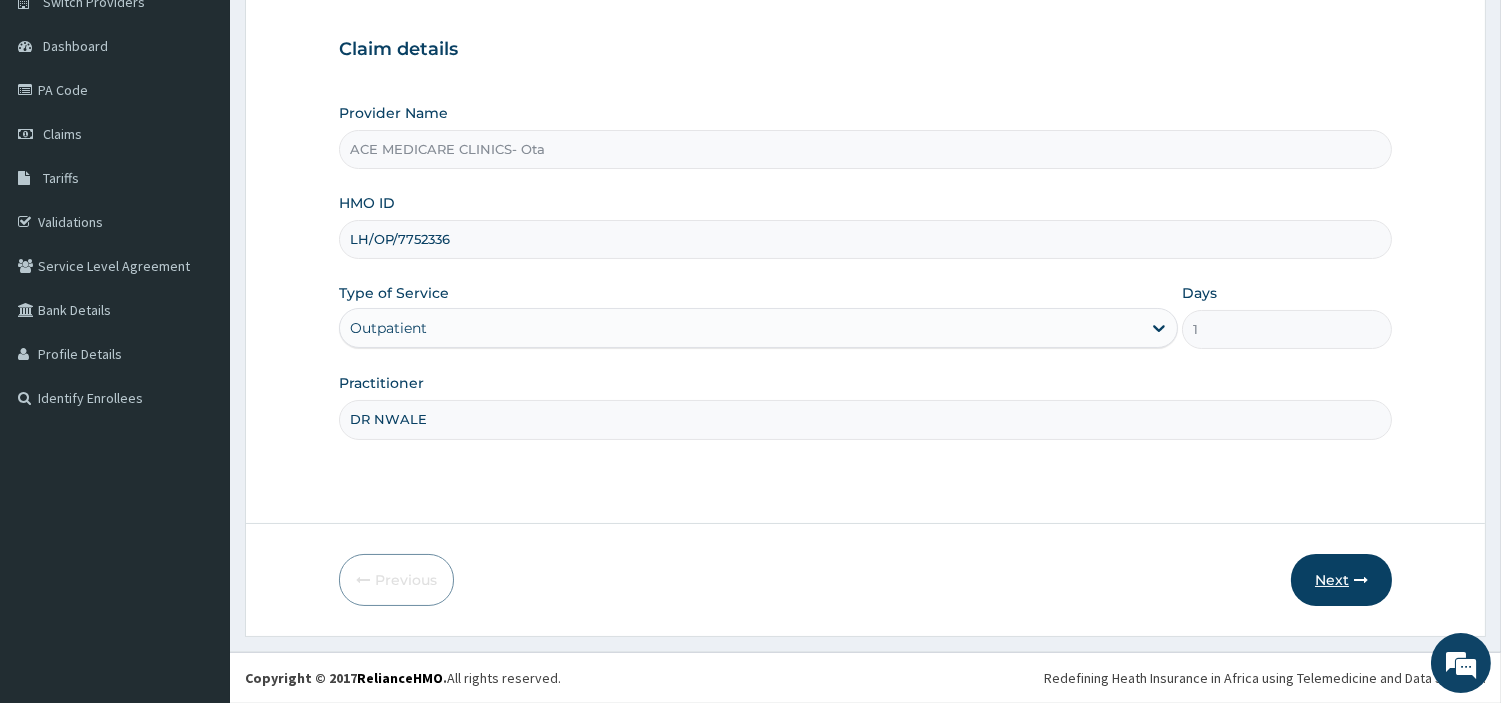 click on "Next" at bounding box center (1341, 580) 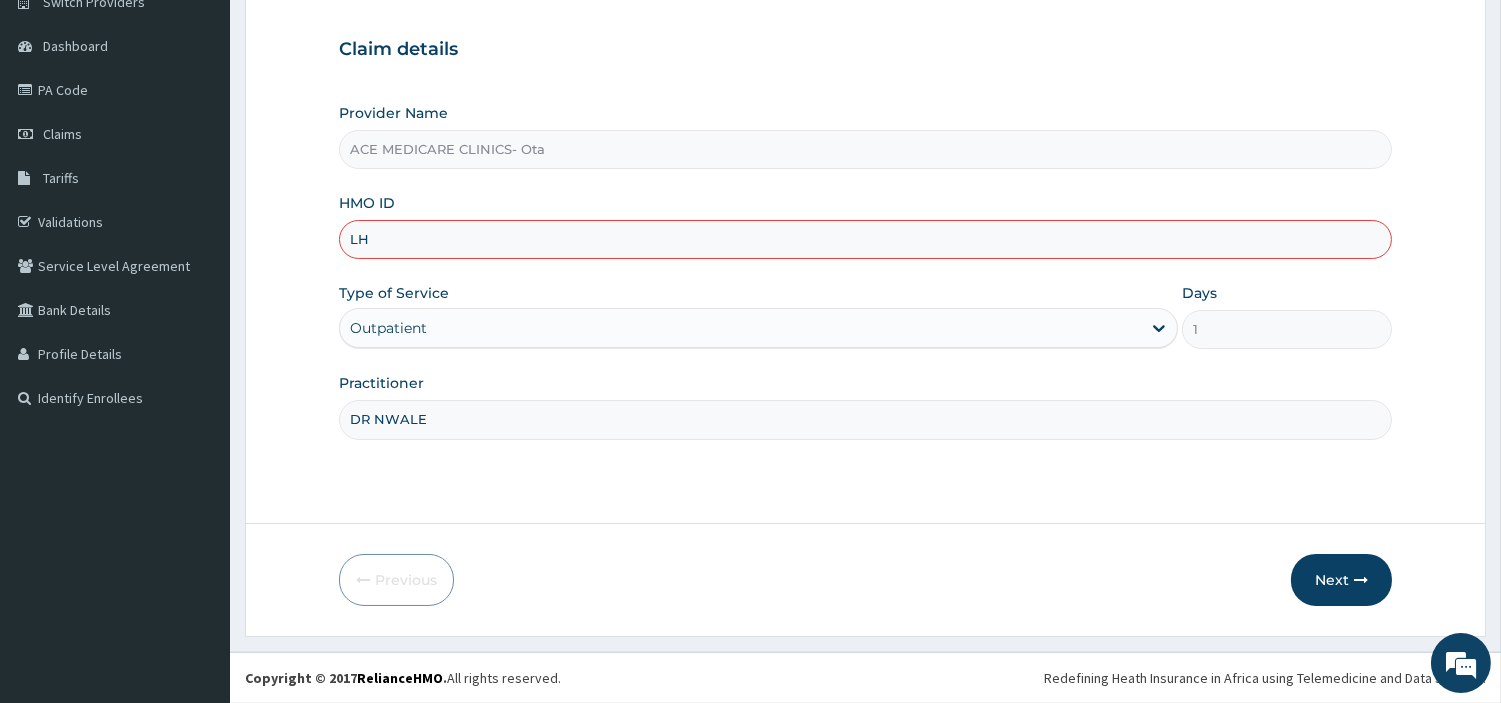 type on "L" 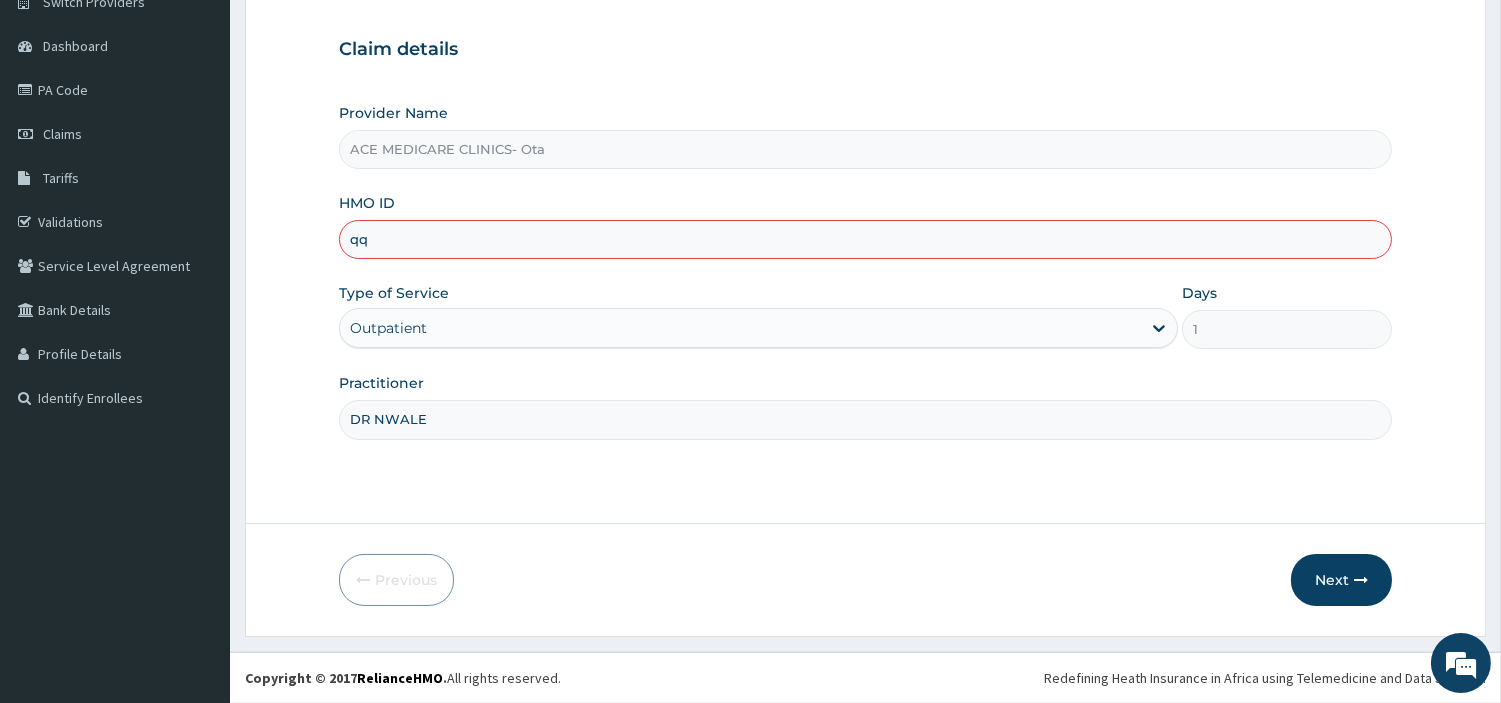 type on "qqq/10002/a" 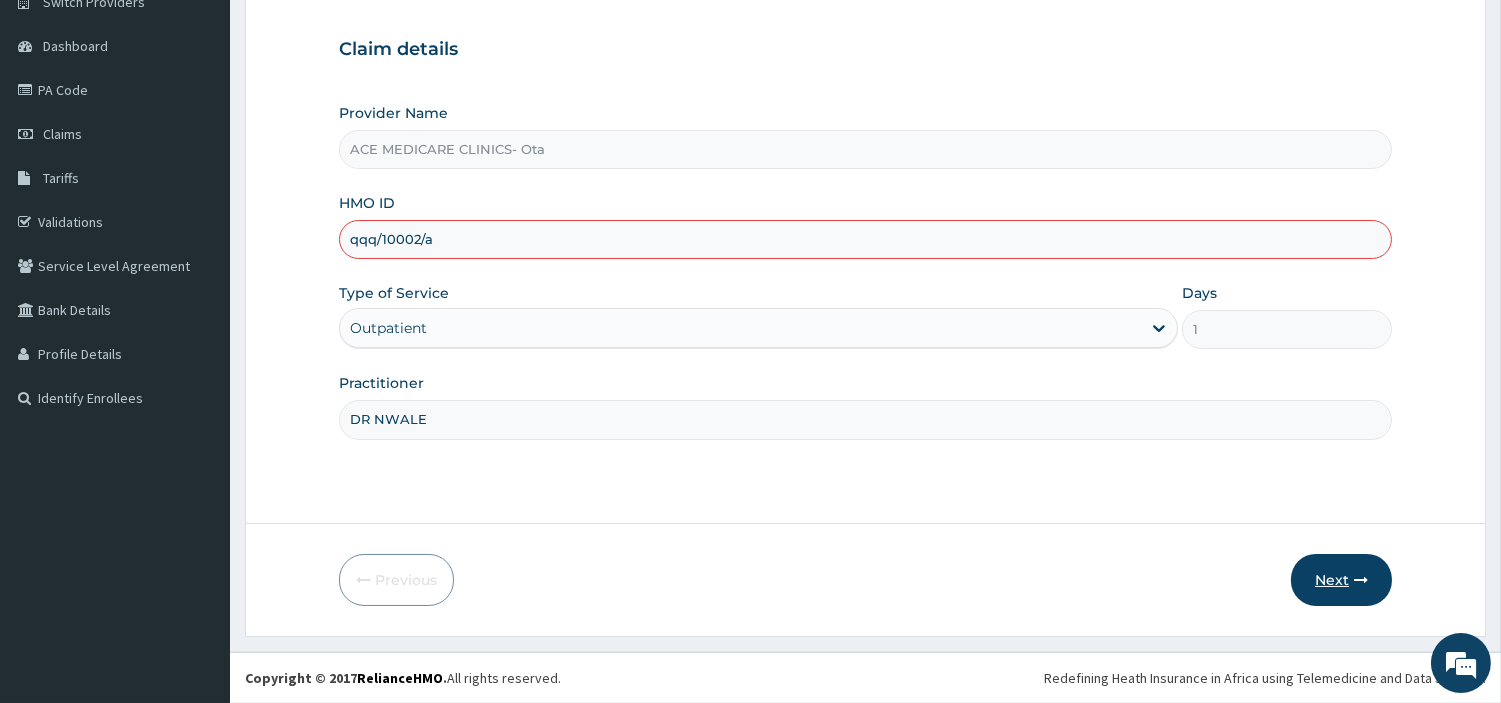 click on "Next" at bounding box center [1341, 580] 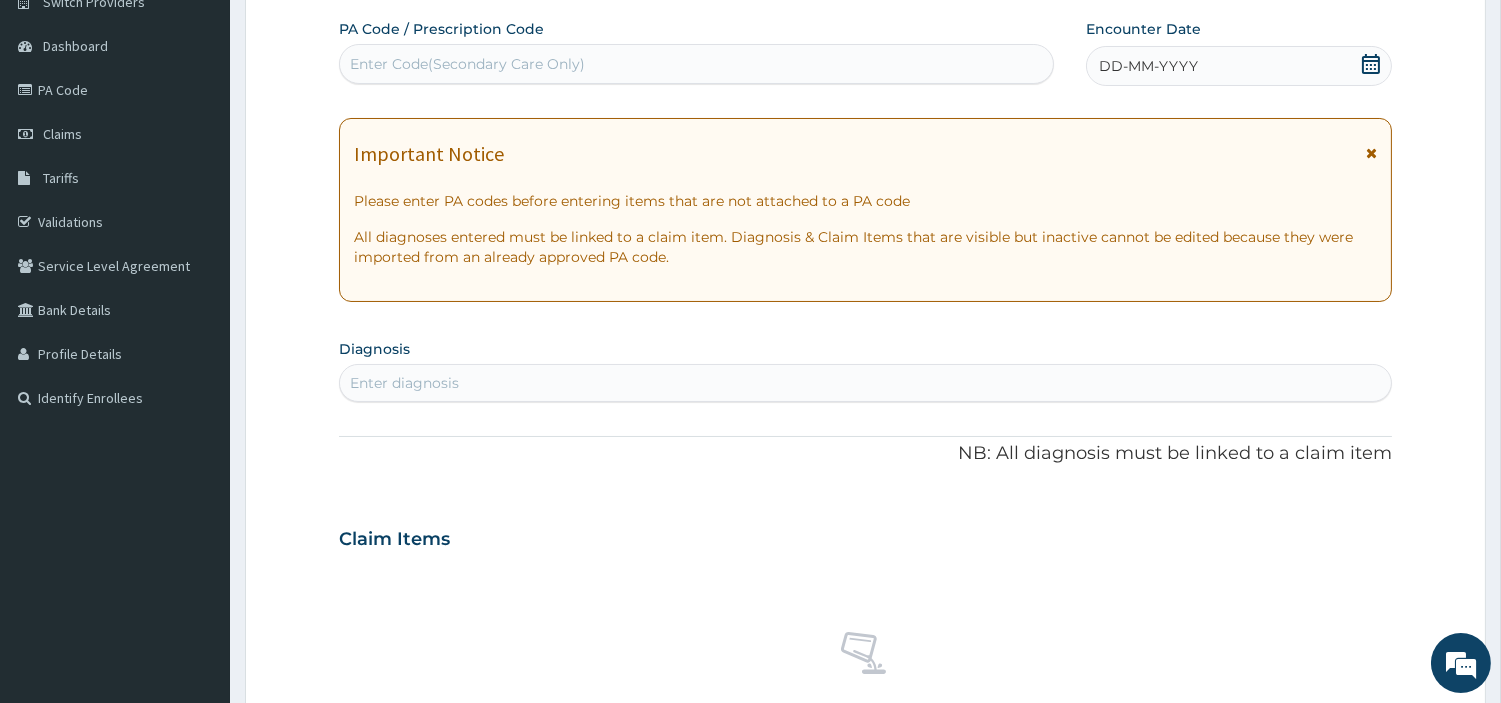 scroll, scrollTop: 0, scrollLeft: 0, axis: both 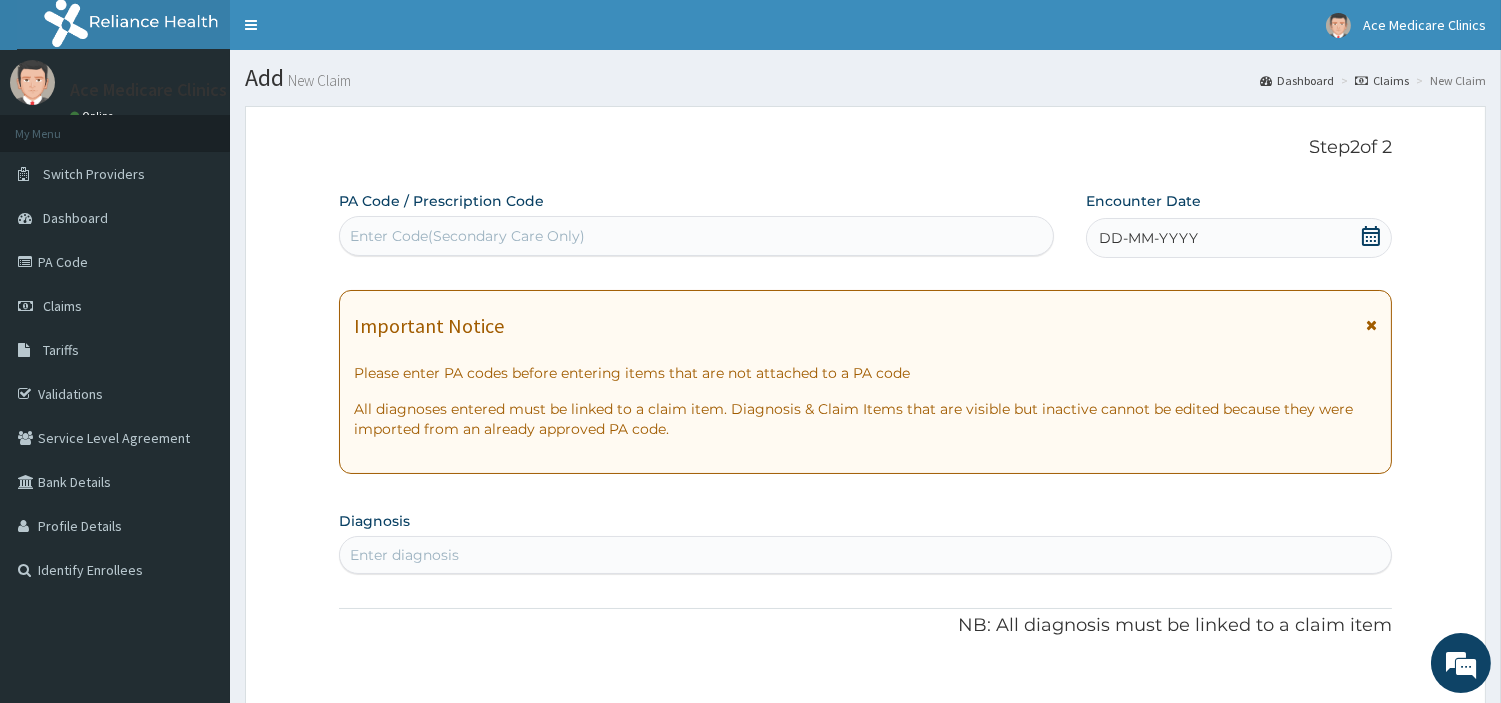 click on "Enter Code(Secondary Care Only)" at bounding box center (467, 236) 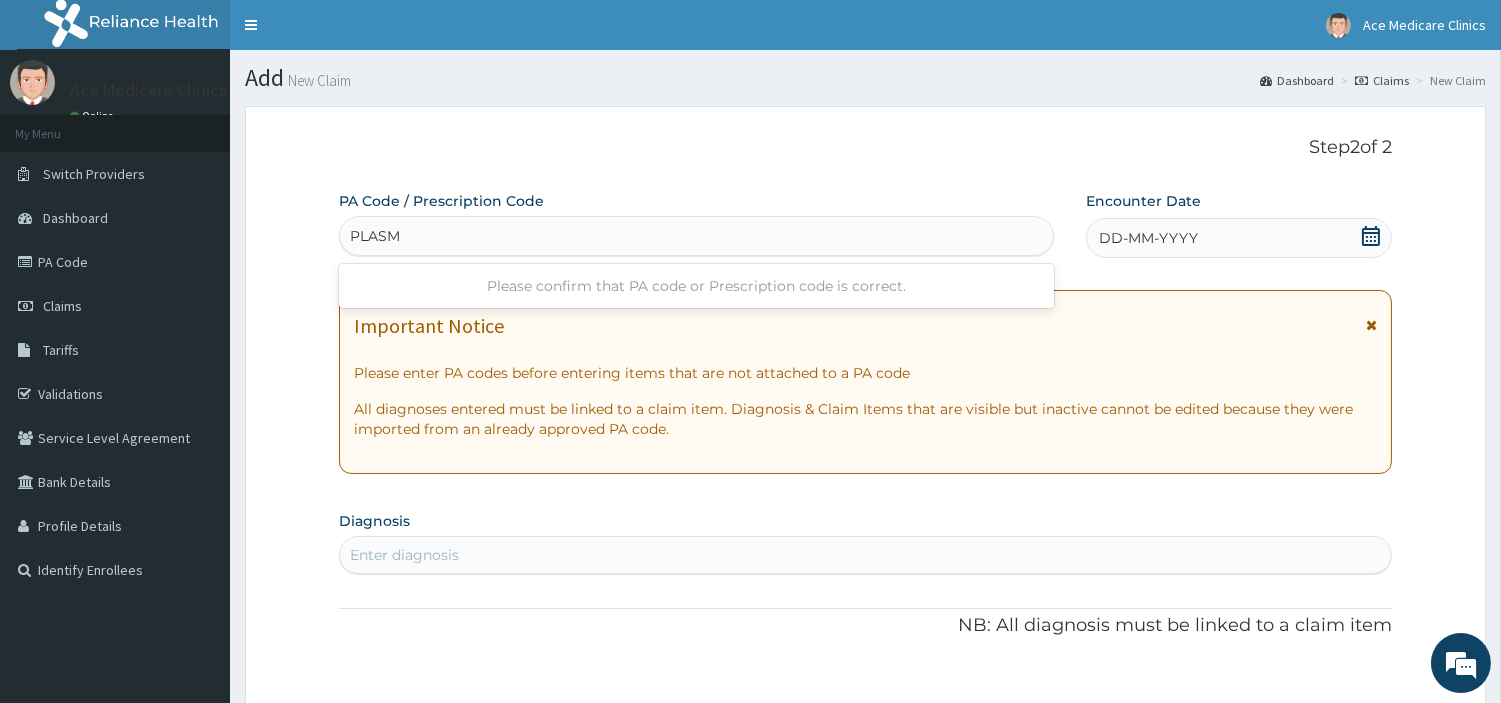 type on "PLASM" 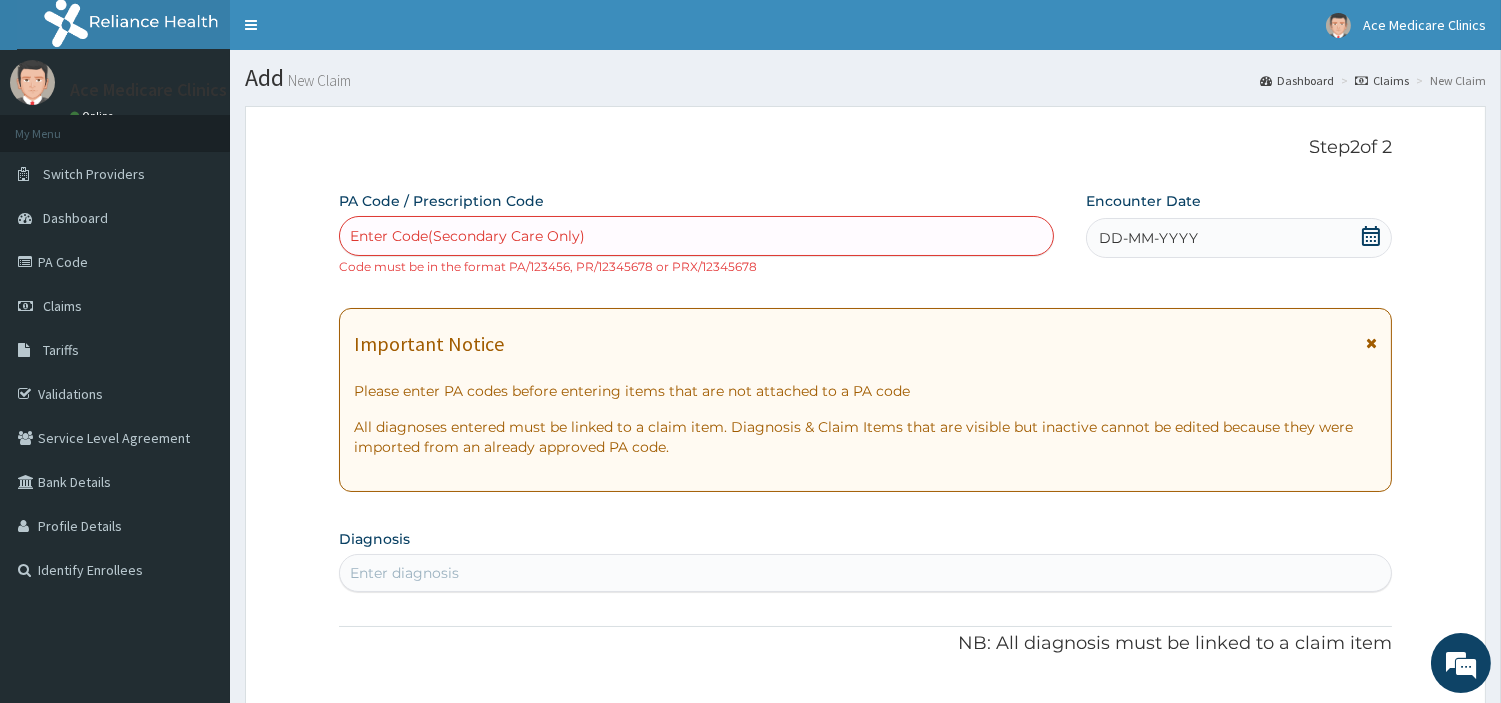 click 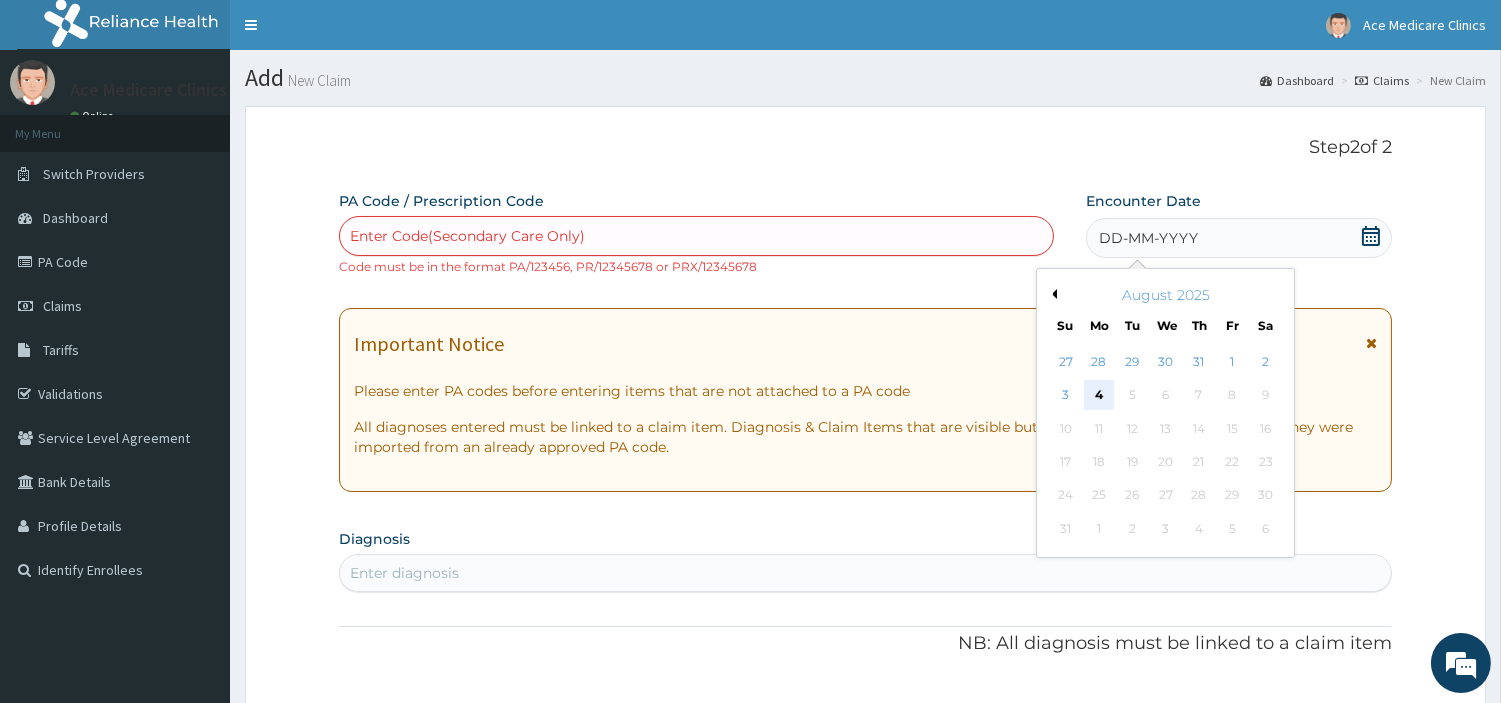 click on "4" at bounding box center [1099, 396] 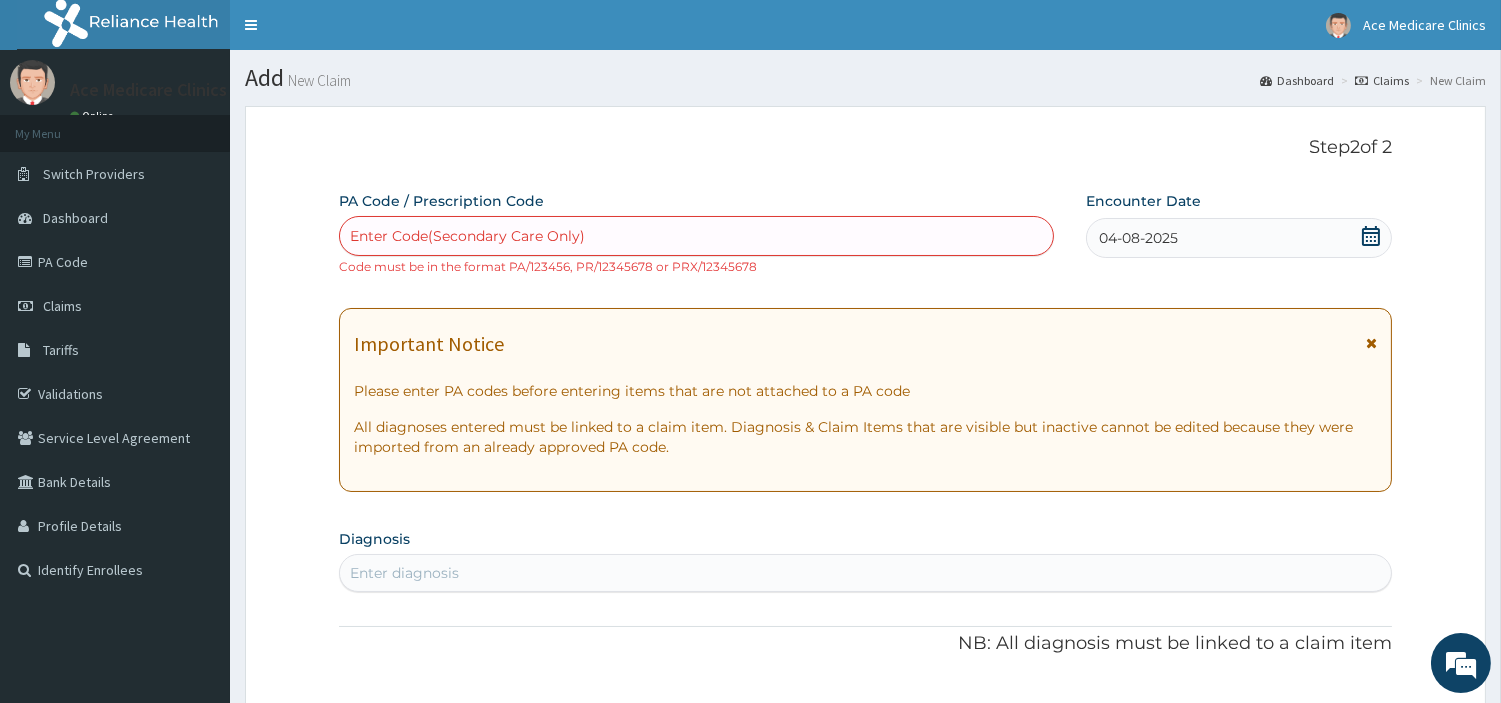 scroll, scrollTop: 222, scrollLeft: 0, axis: vertical 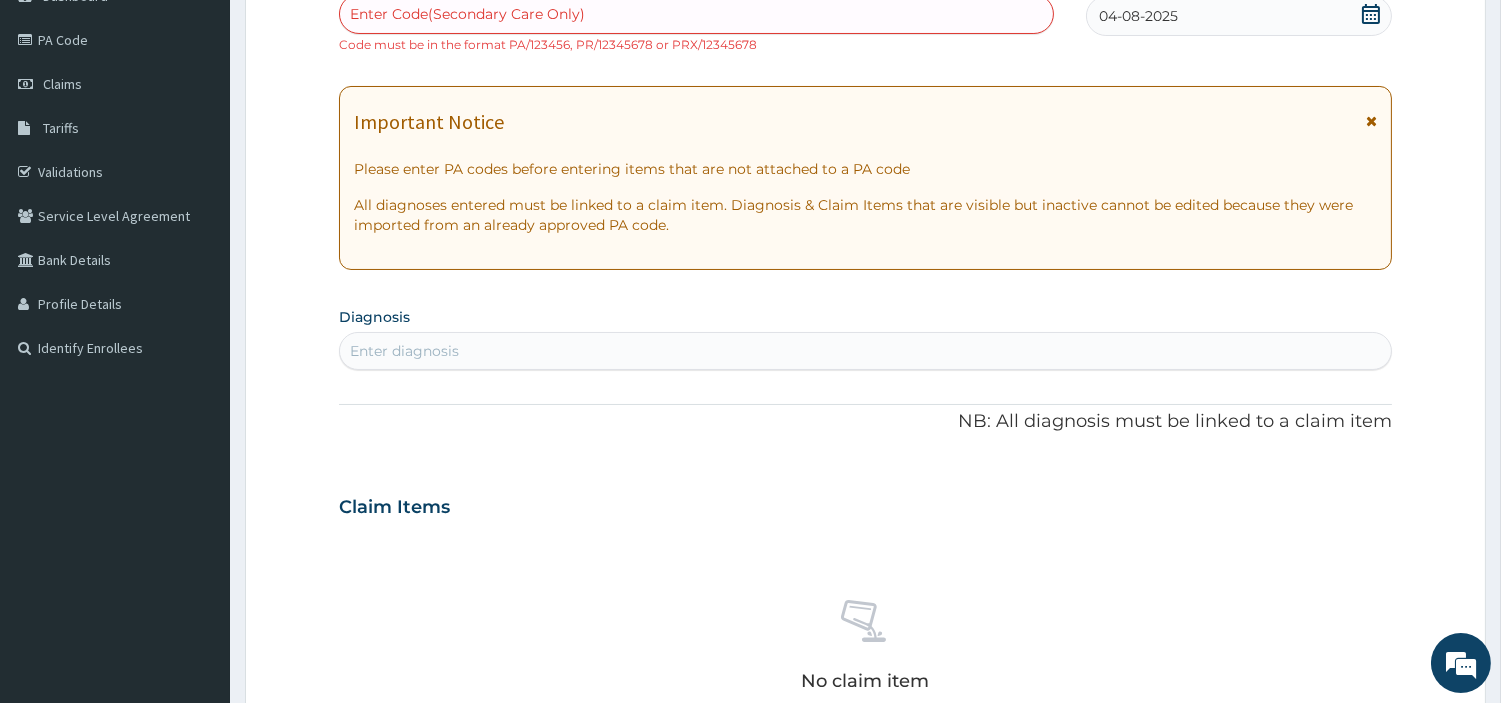 click on "Enter diagnosis" at bounding box center (865, 351) 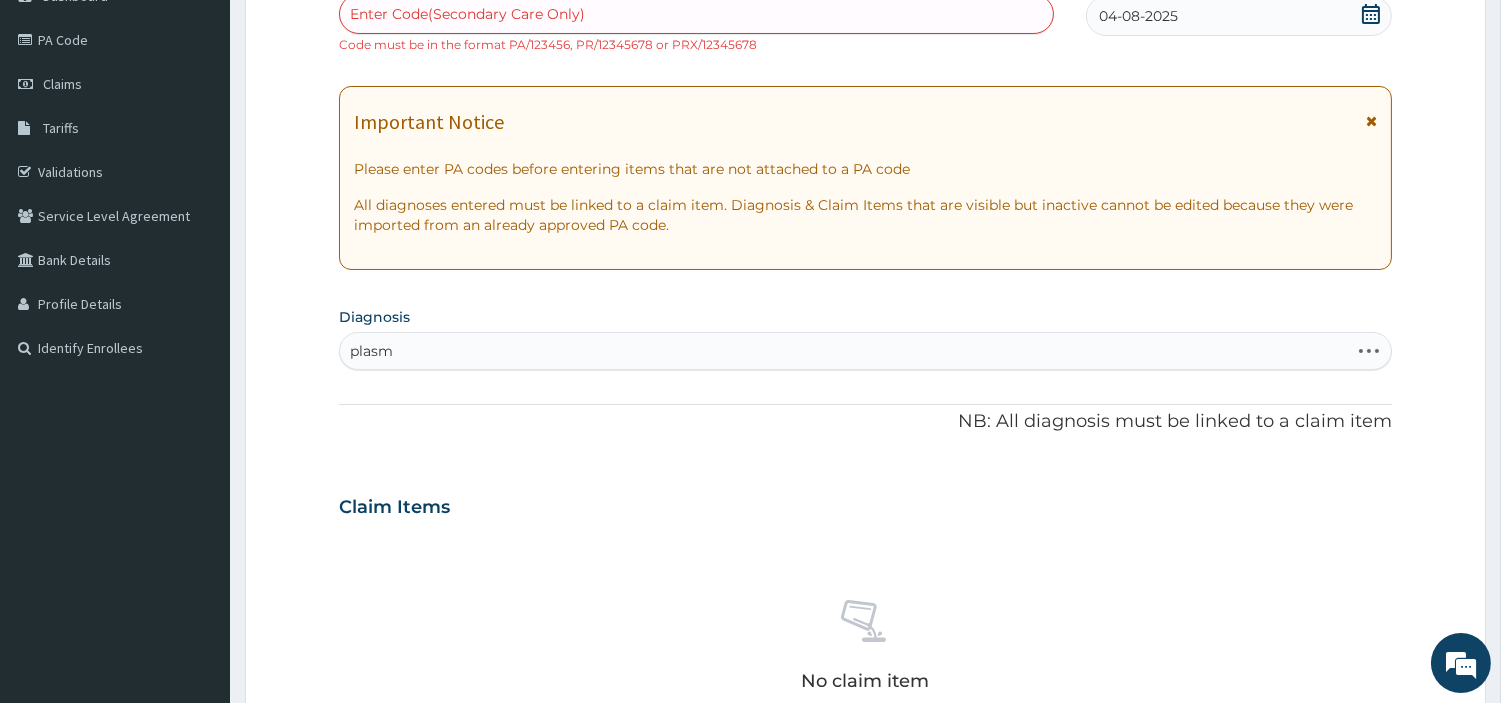 type on "plasmo" 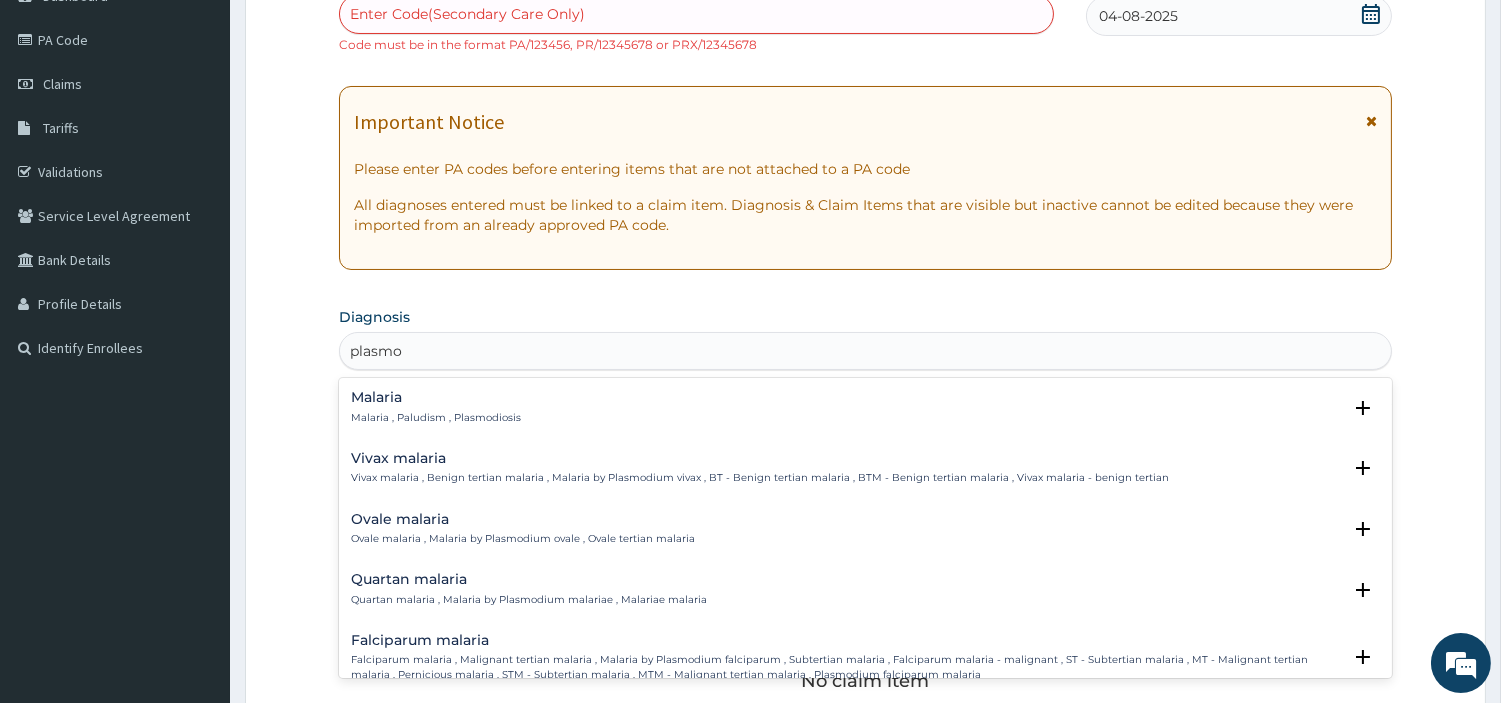 click on "Malaria , Paludism , Plasmodiosis" at bounding box center [436, 418] 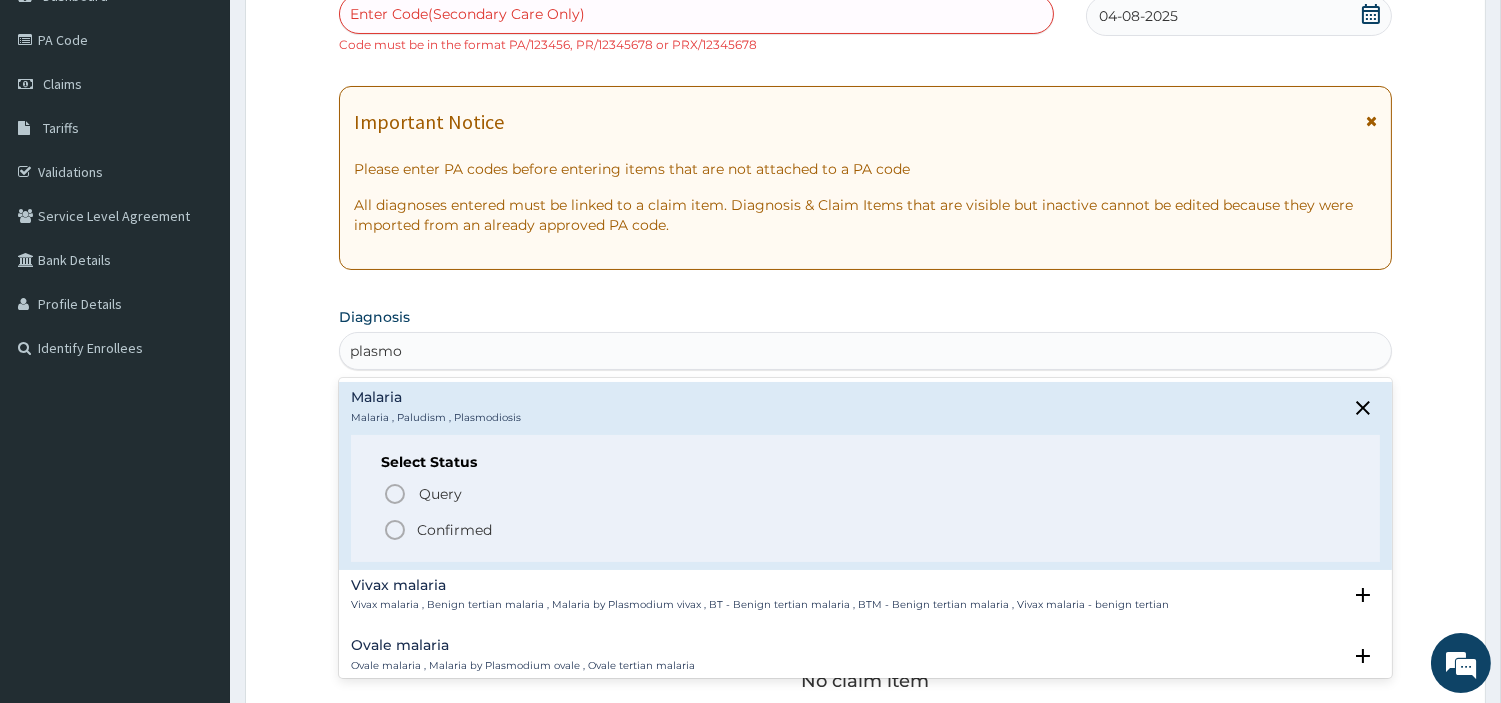 click 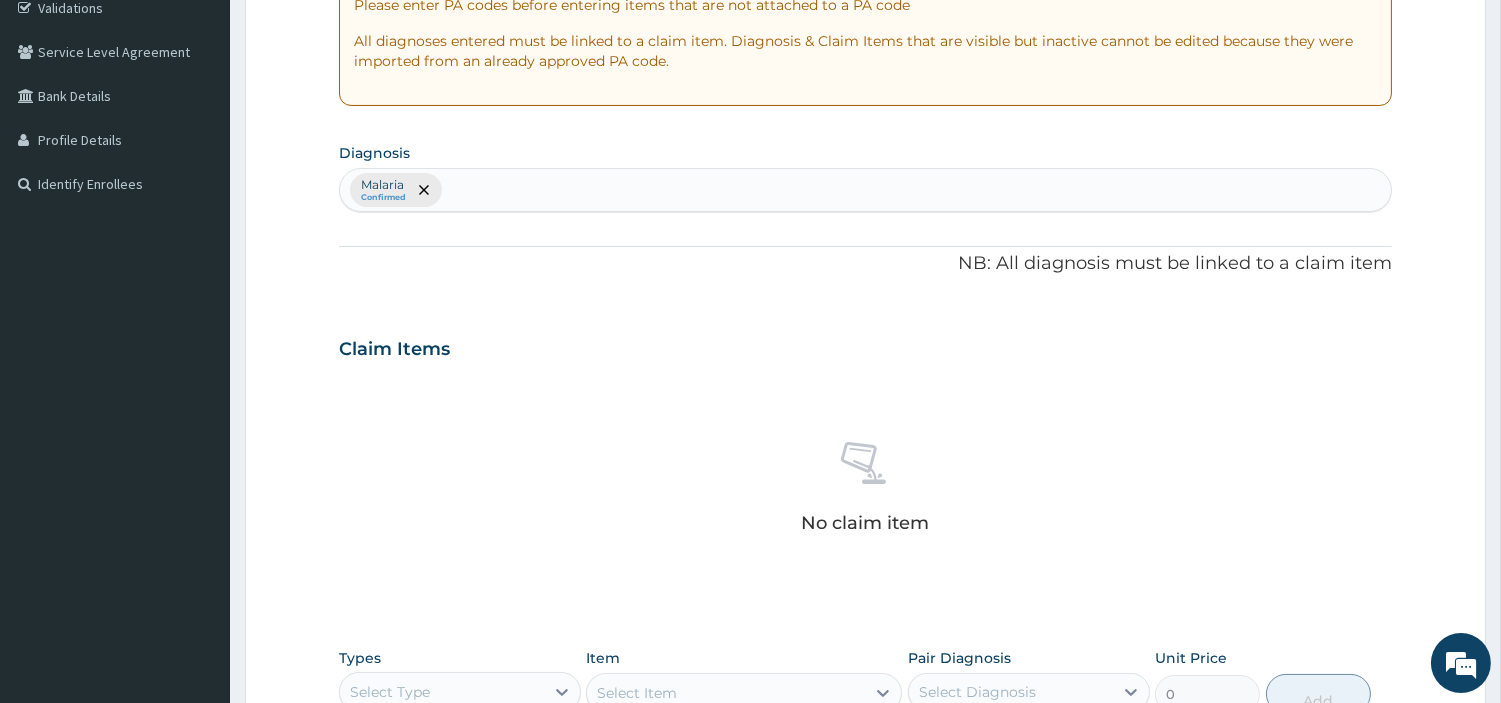 scroll, scrollTop: 666, scrollLeft: 0, axis: vertical 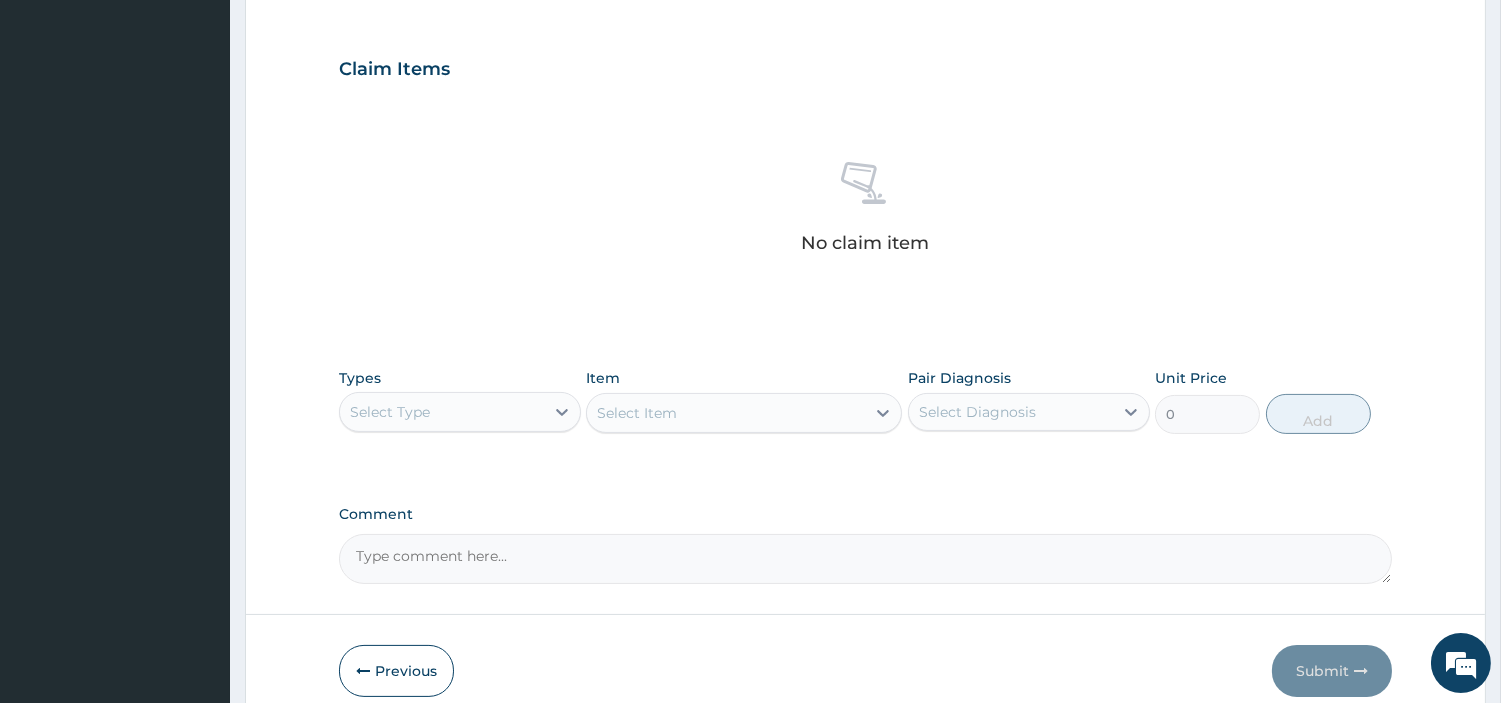 drag, startPoint x: 430, startPoint y: 440, endPoint x: 432, endPoint y: 417, distance: 23.086792 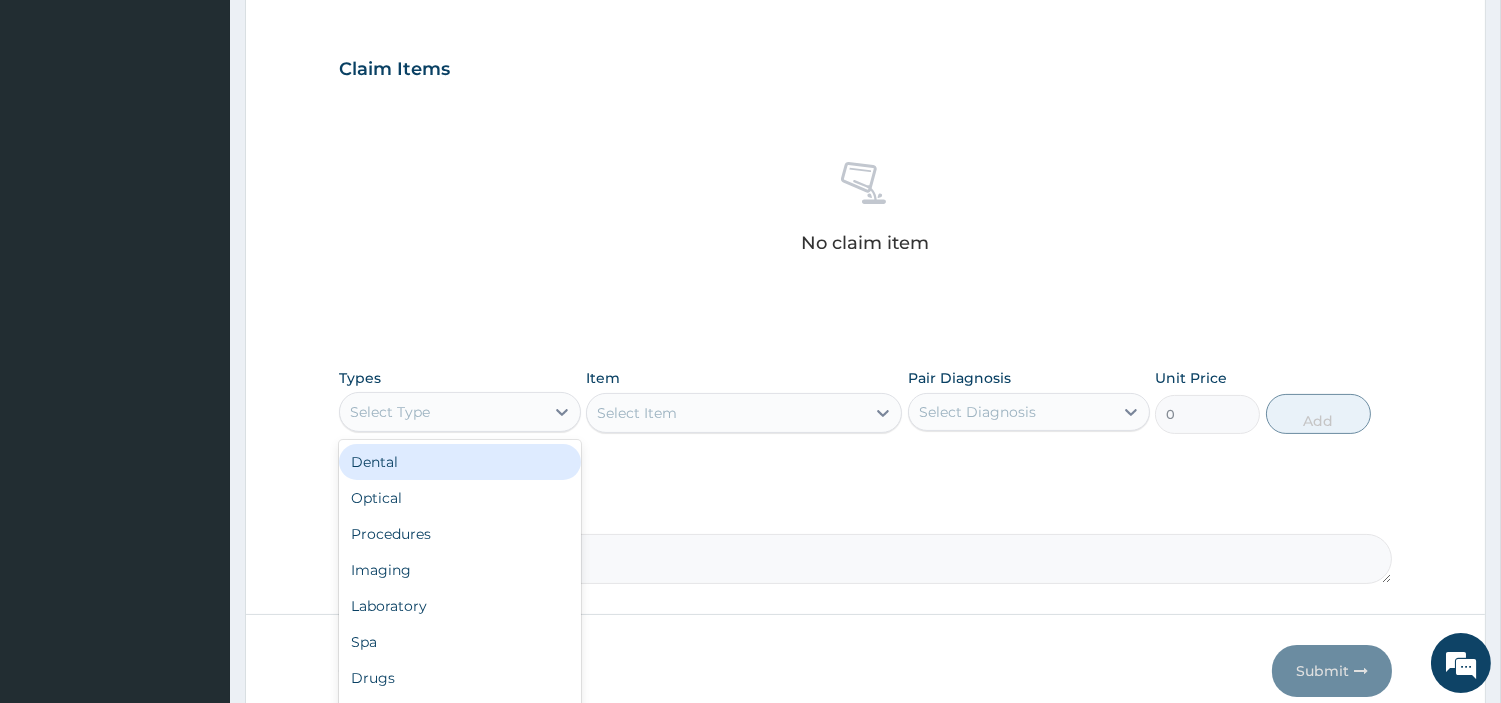 click on "Select Type" at bounding box center (442, 412) 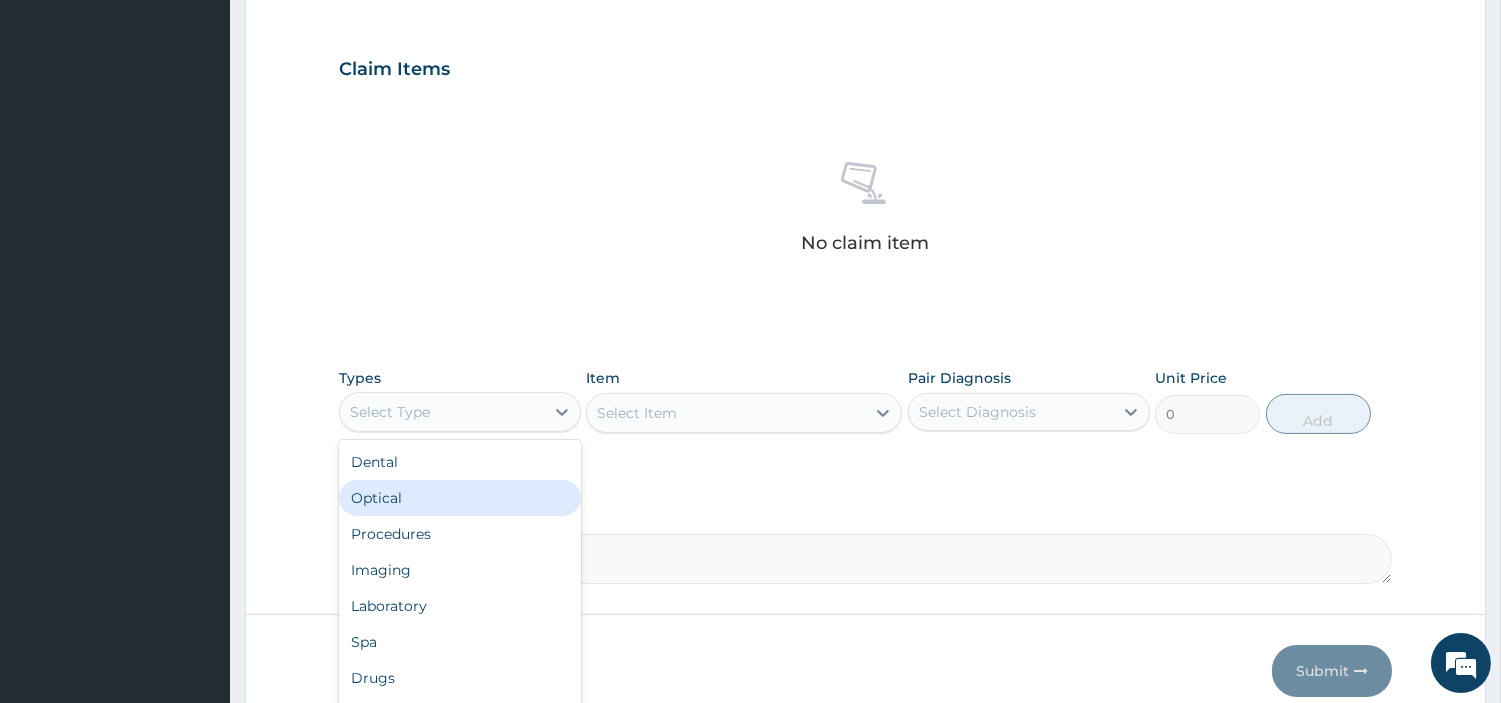 click on "Optical" at bounding box center [460, 498] 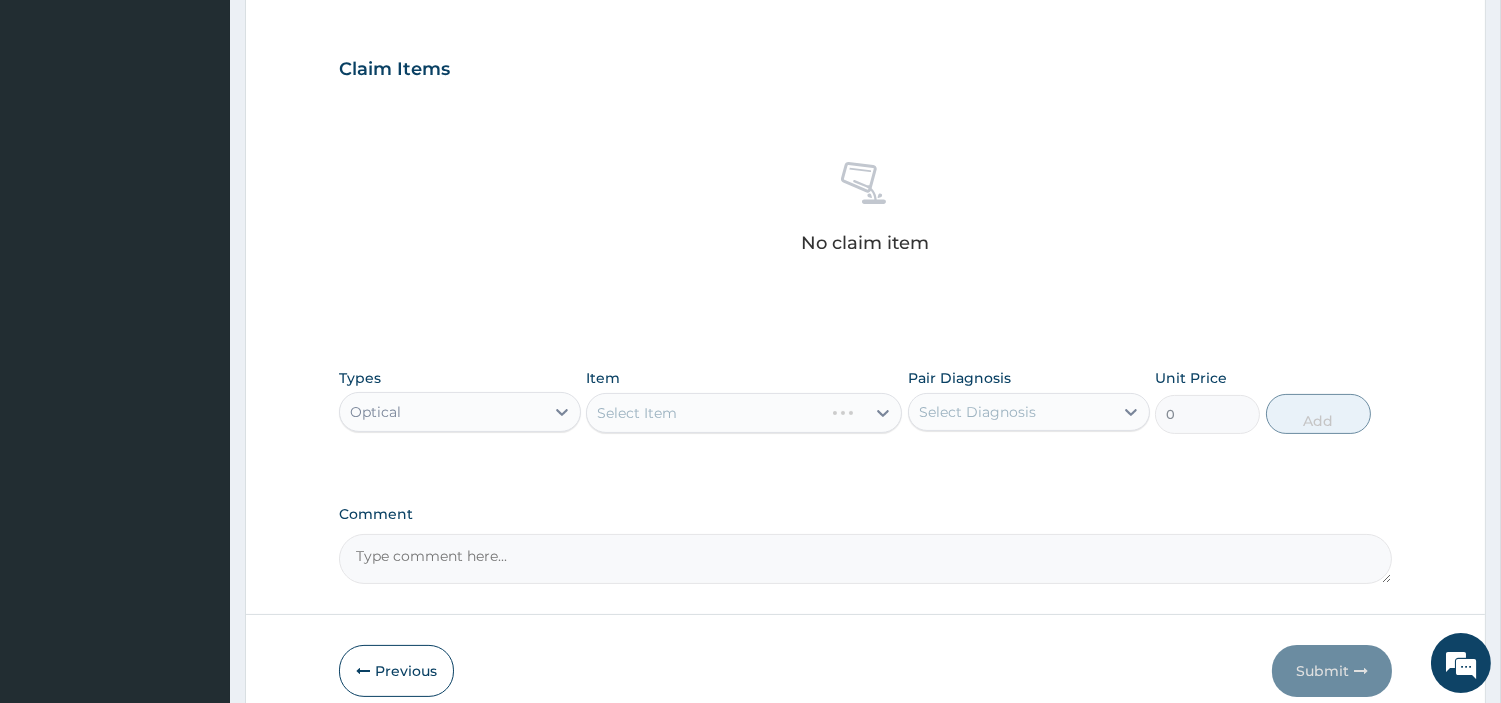 drag, startPoint x: 431, startPoint y: 383, endPoint x: 424, endPoint y: 433, distance: 50.48762 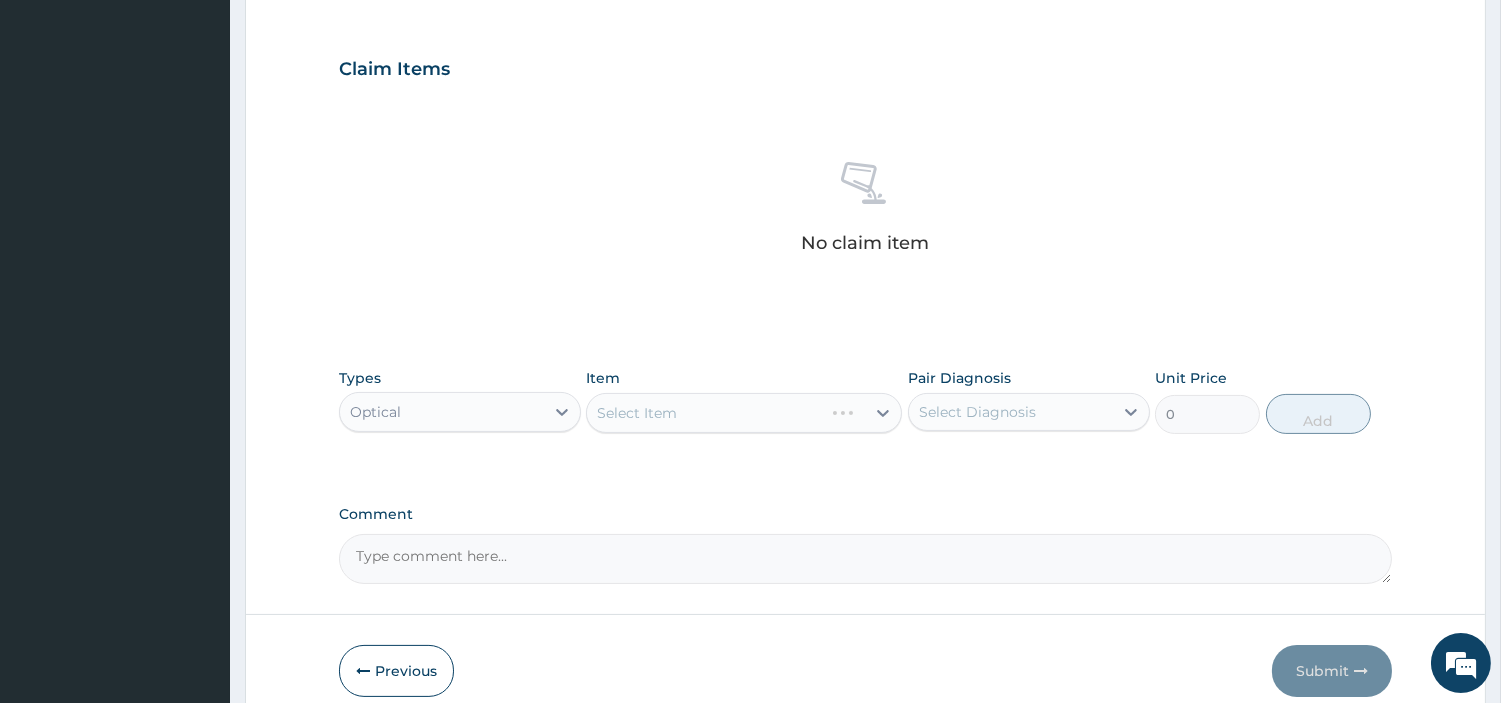 click on "Types option Optical, selected.   Select is focused ,type to refine list, press Down to open the menu,  Optical" at bounding box center [460, 401] 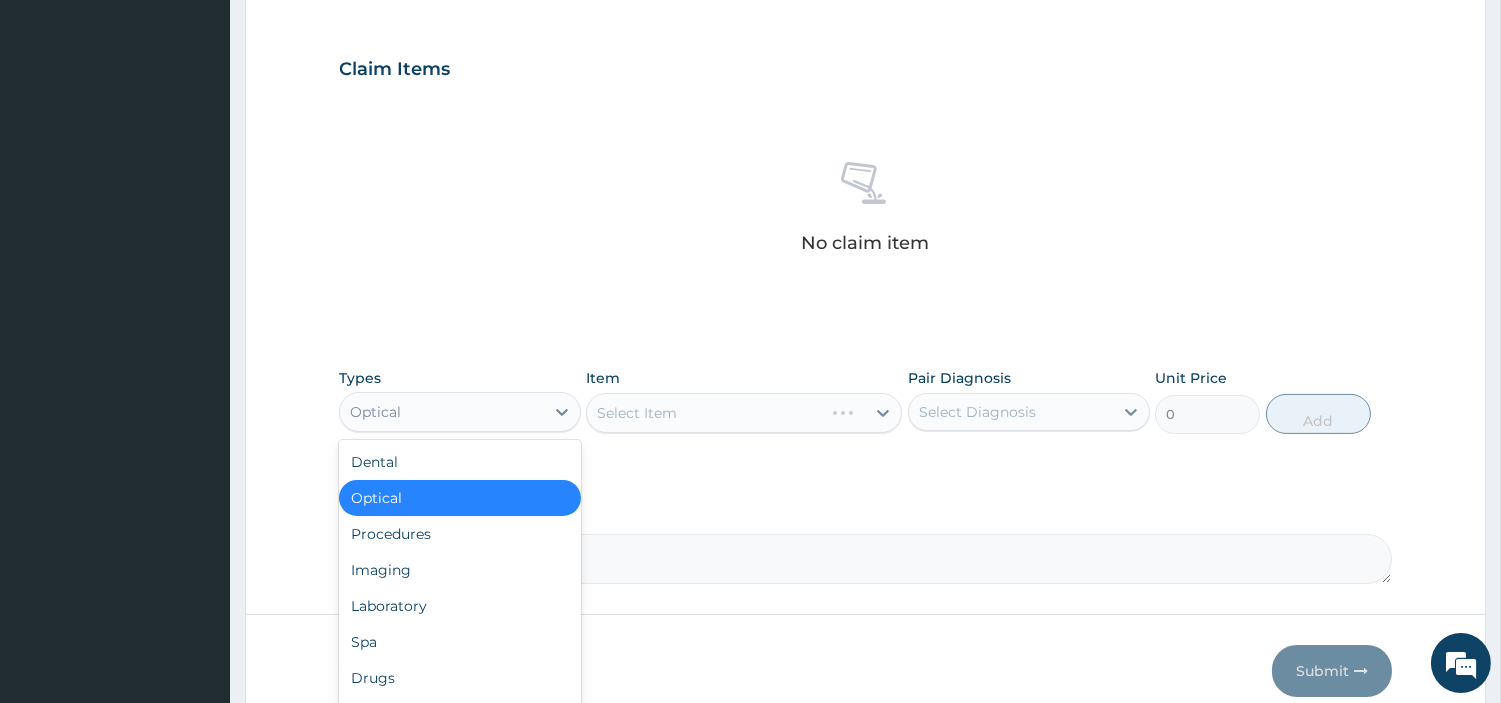 drag, startPoint x: 423, startPoint y: 420, endPoint x: 386, endPoint y: 555, distance: 139.97858 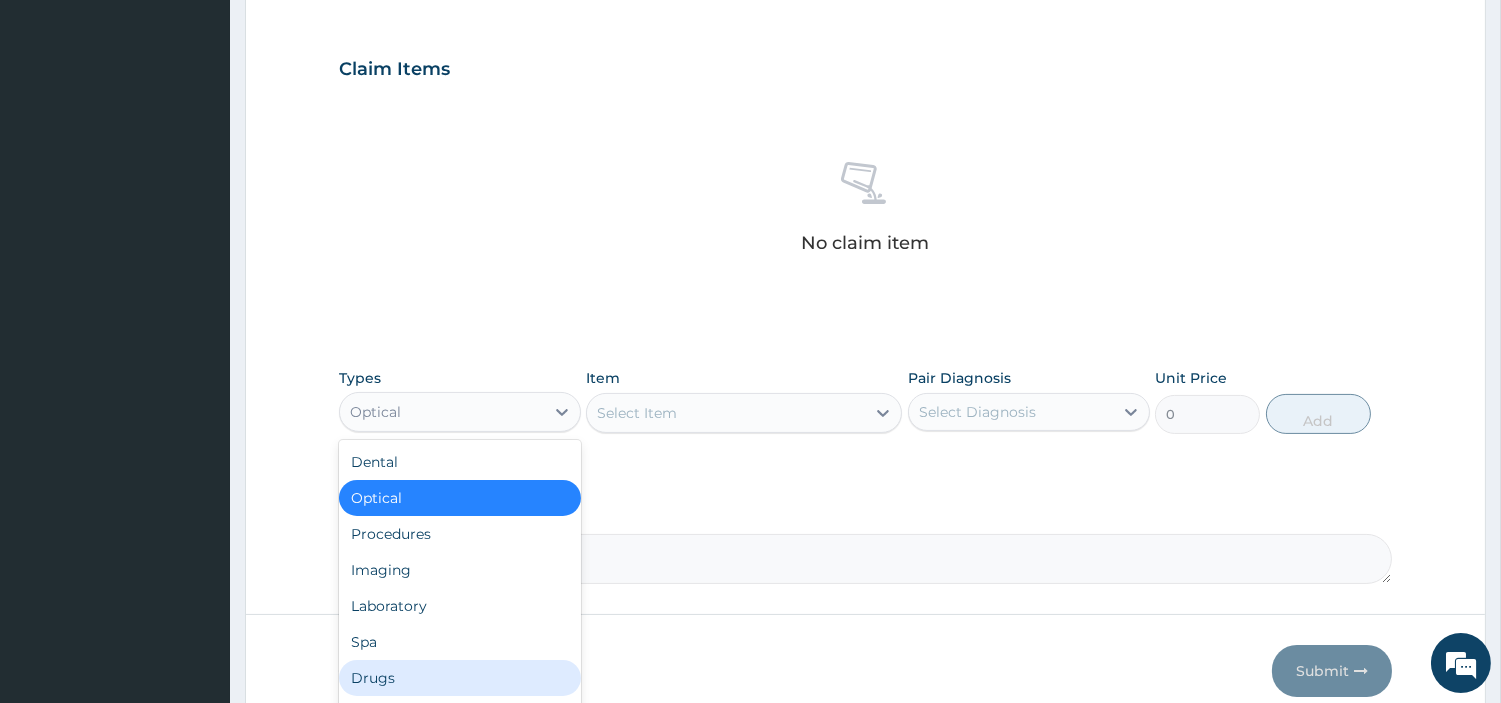 scroll, scrollTop: 67, scrollLeft: 0, axis: vertical 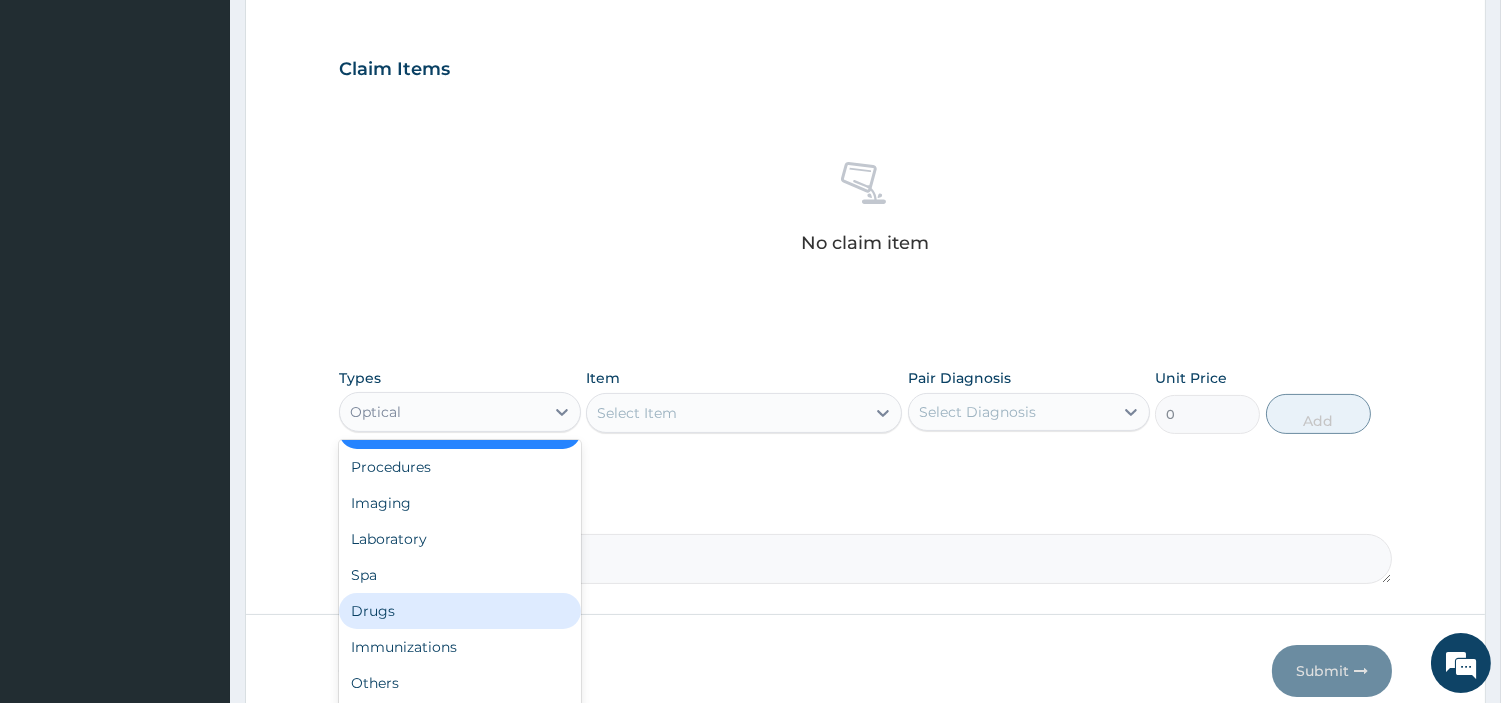 click on "Drugs" at bounding box center [460, 611] 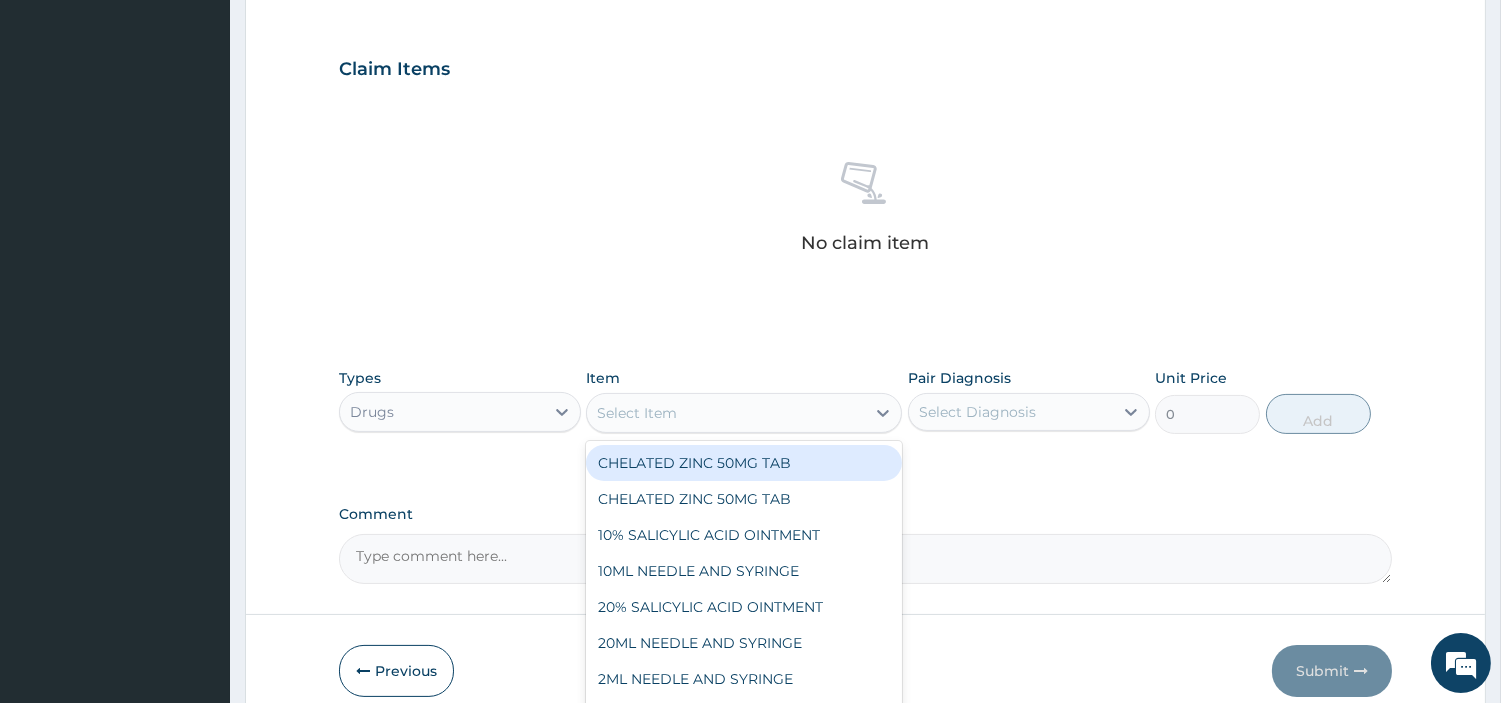 click on "Select Item" at bounding box center [726, 413] 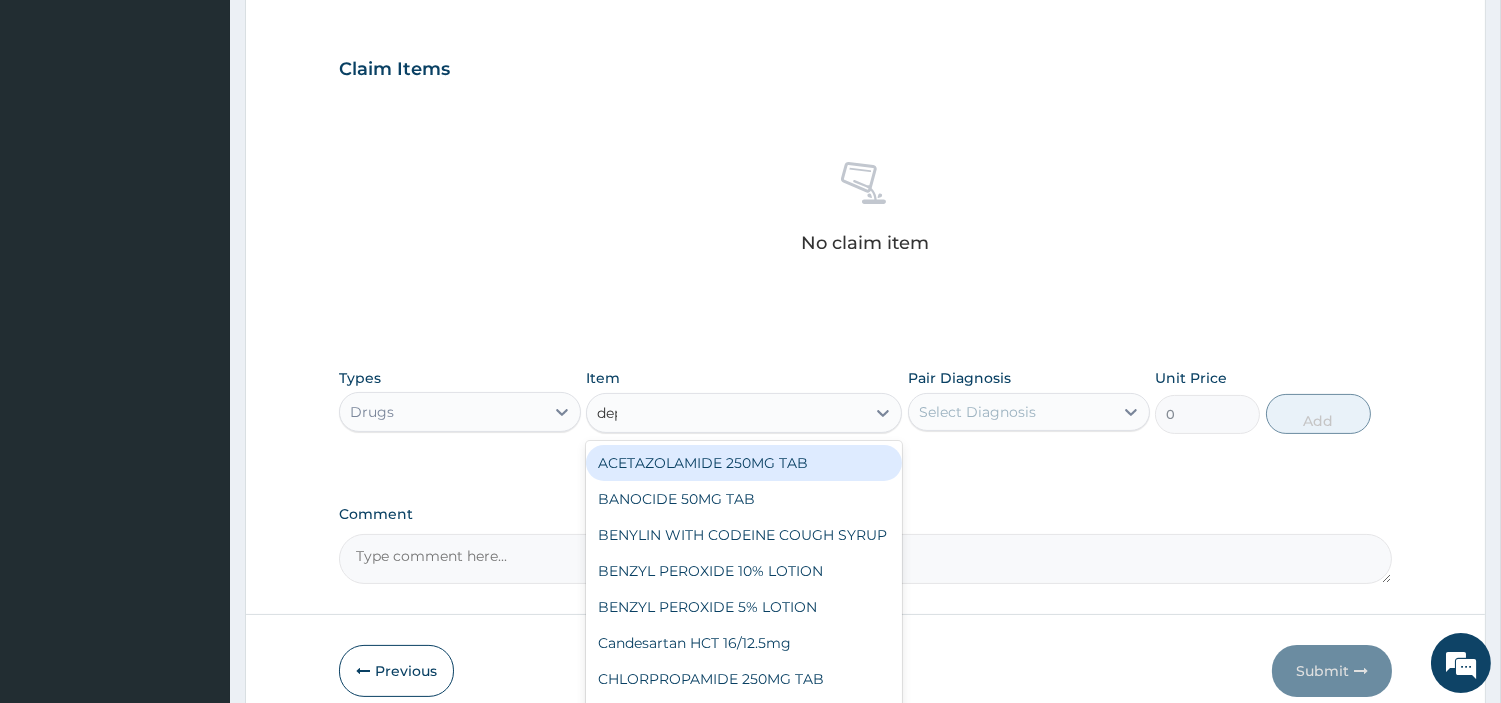 type on "depo" 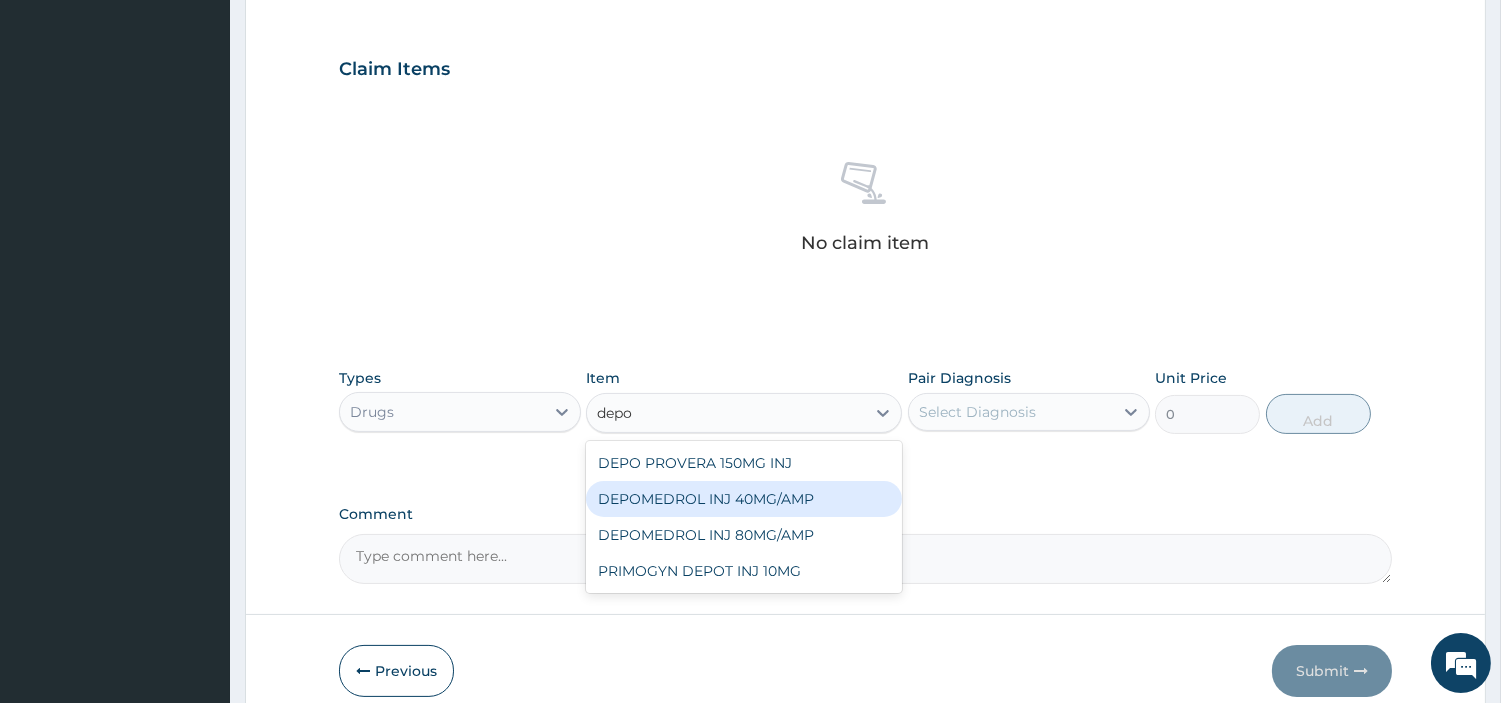 click on "DEPOMEDROL INJ 40MG/AMP" at bounding box center (744, 499) 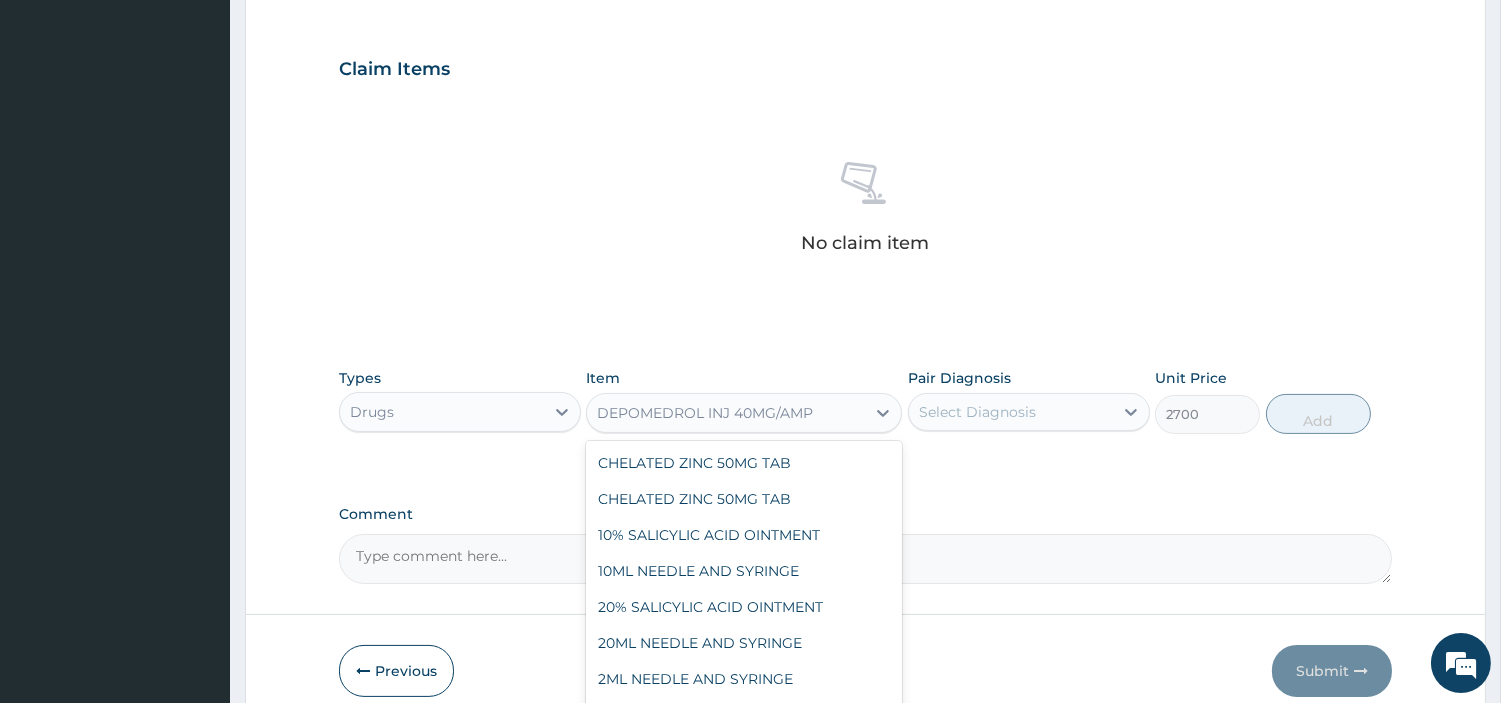 click on "DEPOMEDROL INJ 40MG/AMP" at bounding box center [705, 413] 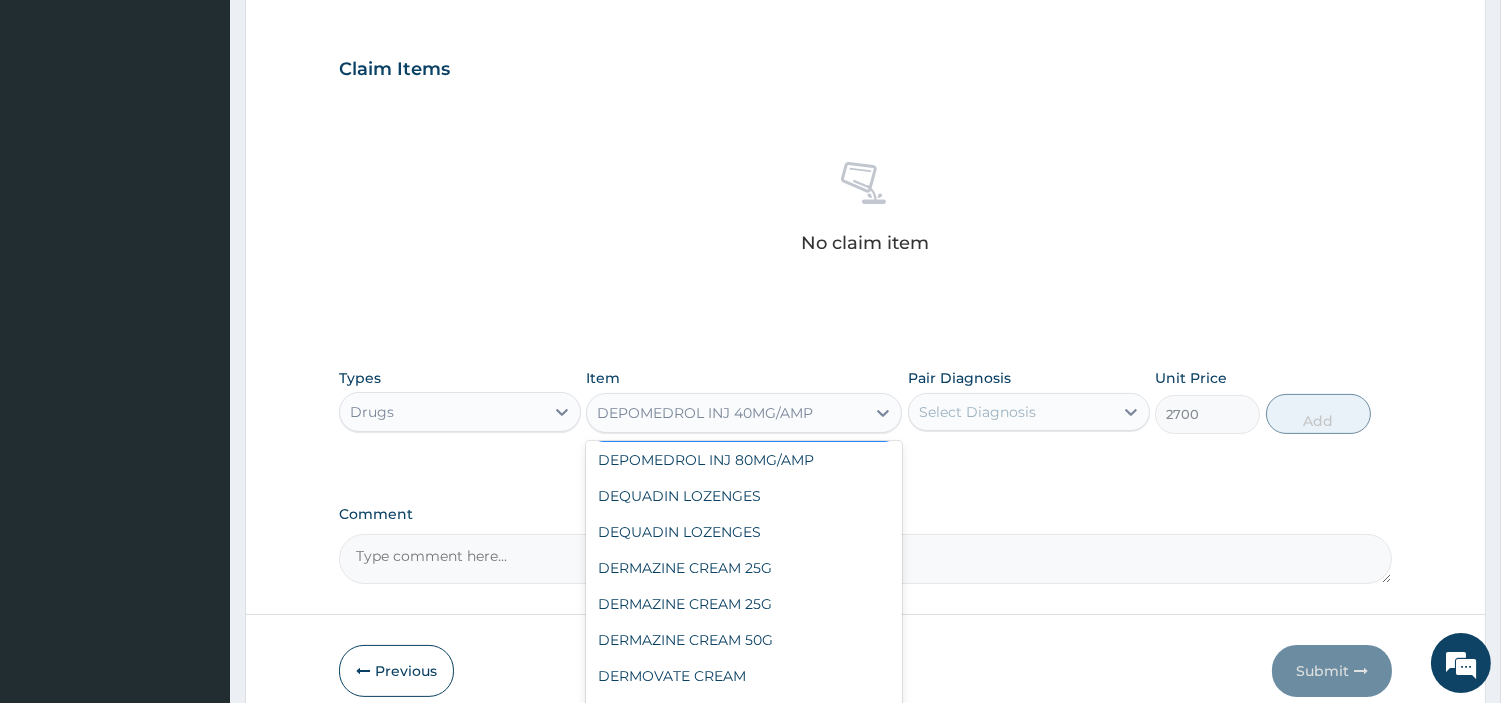scroll, scrollTop: 10034, scrollLeft: 0, axis: vertical 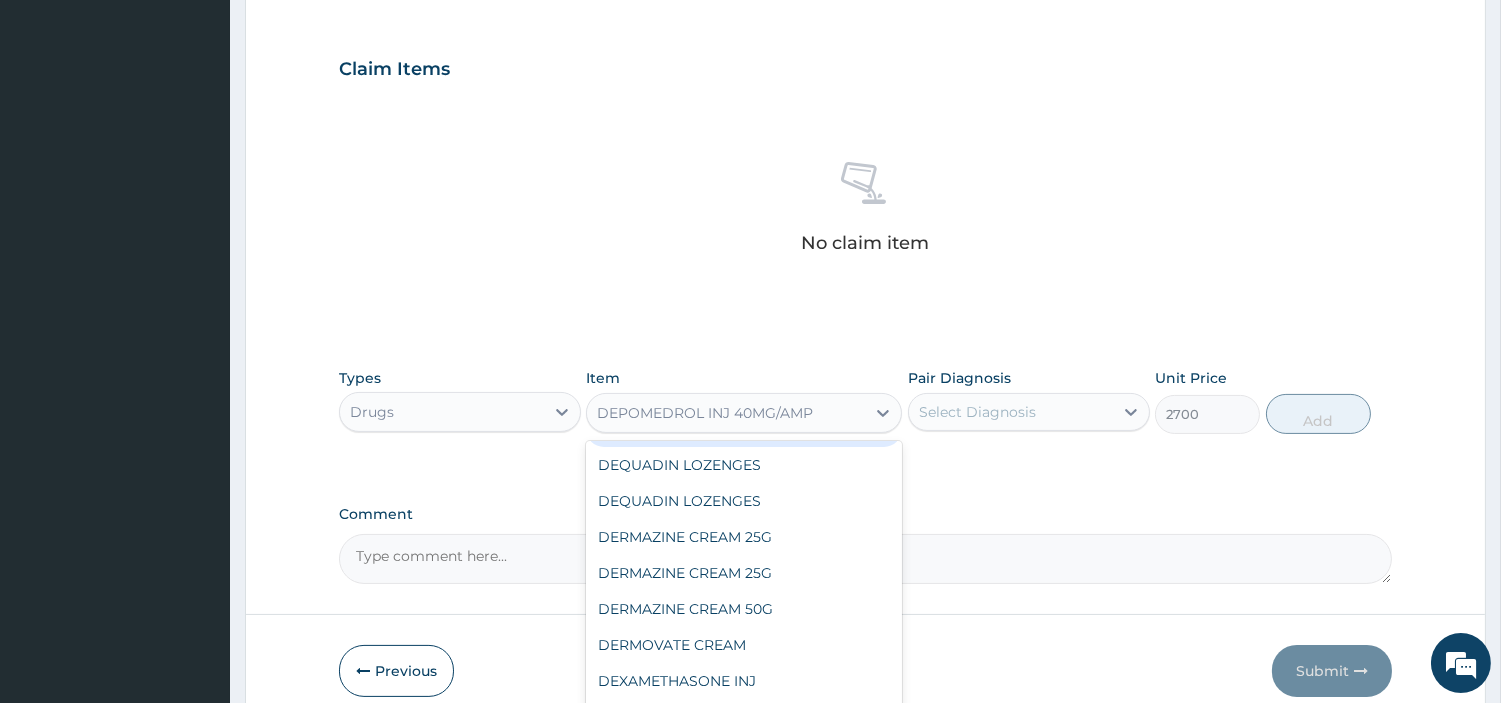 click on "DEPOMEDROL INJ 80MG/AMP" at bounding box center [744, 429] 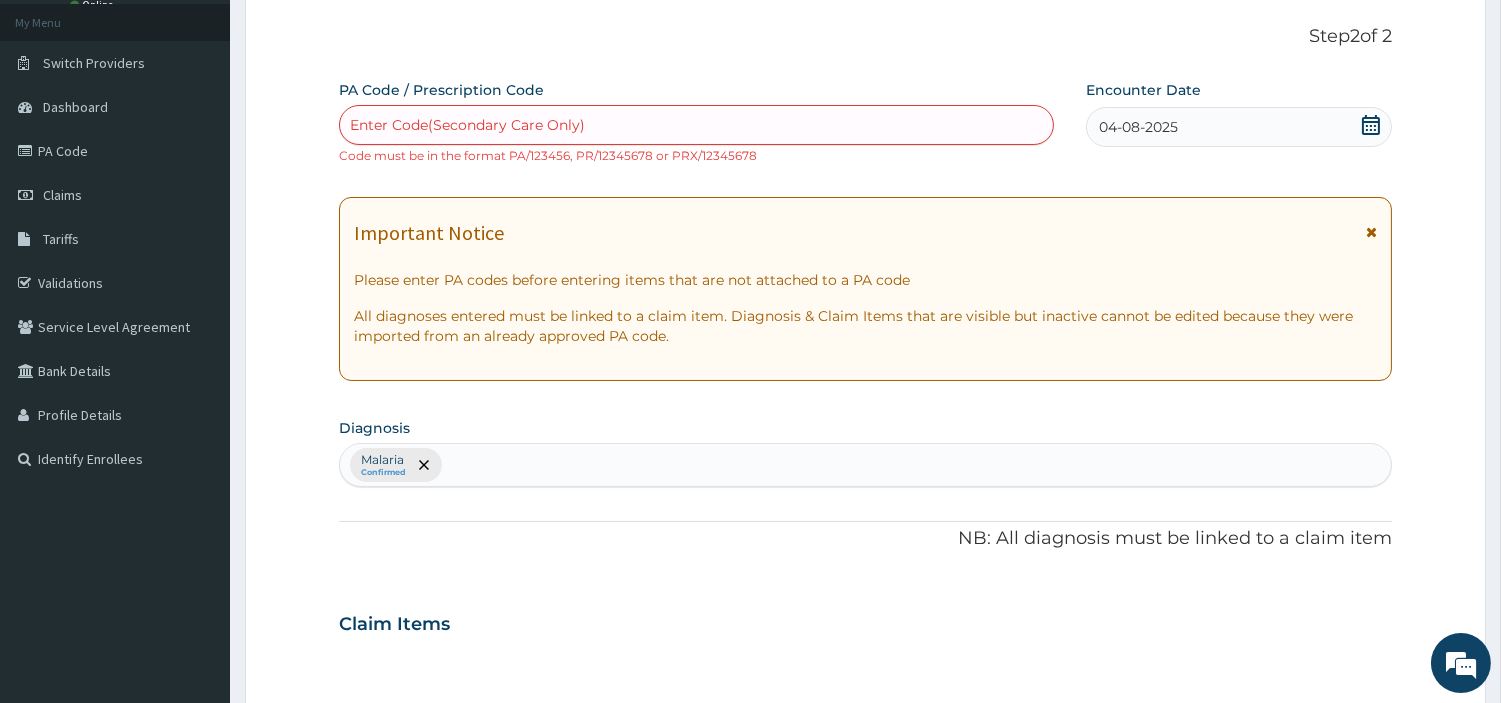 scroll, scrollTop: 0, scrollLeft: 0, axis: both 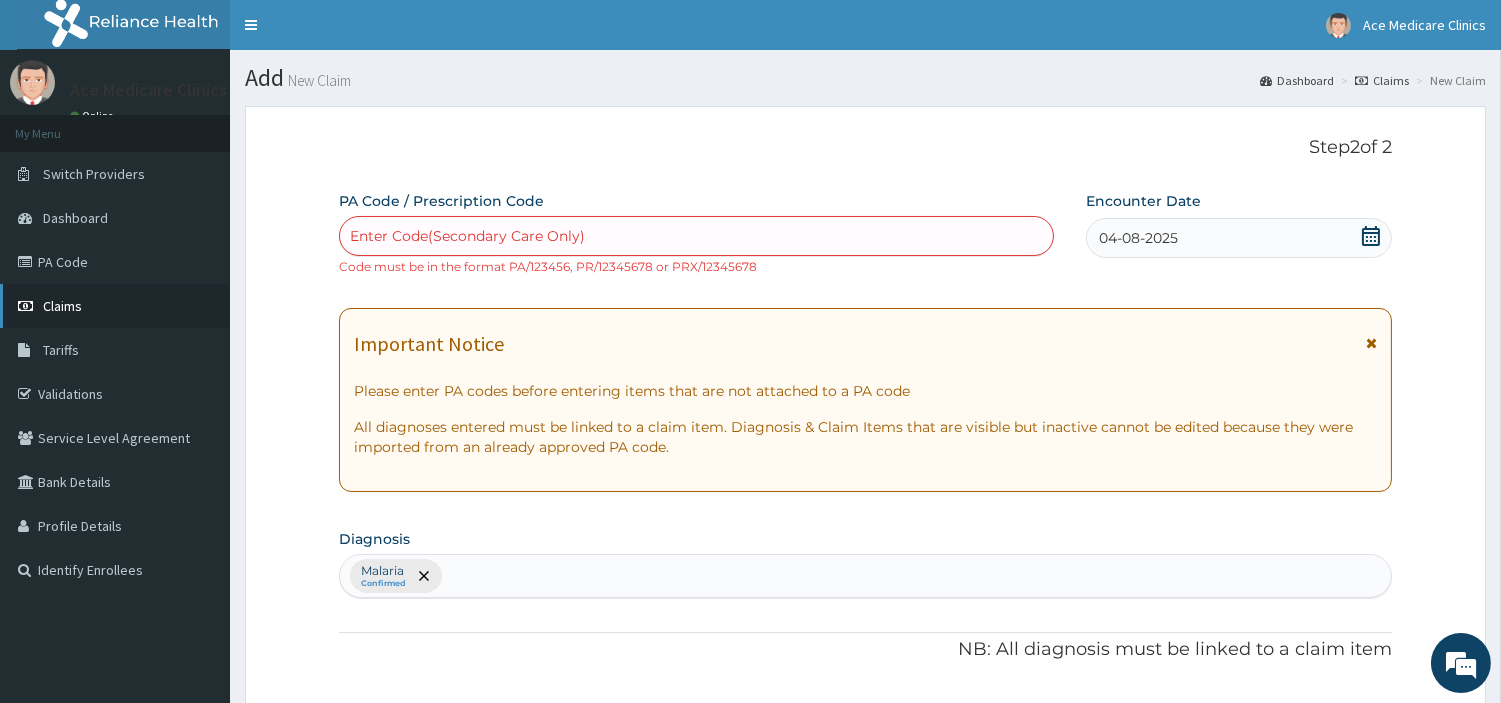 click on "Claims" at bounding box center [62, 306] 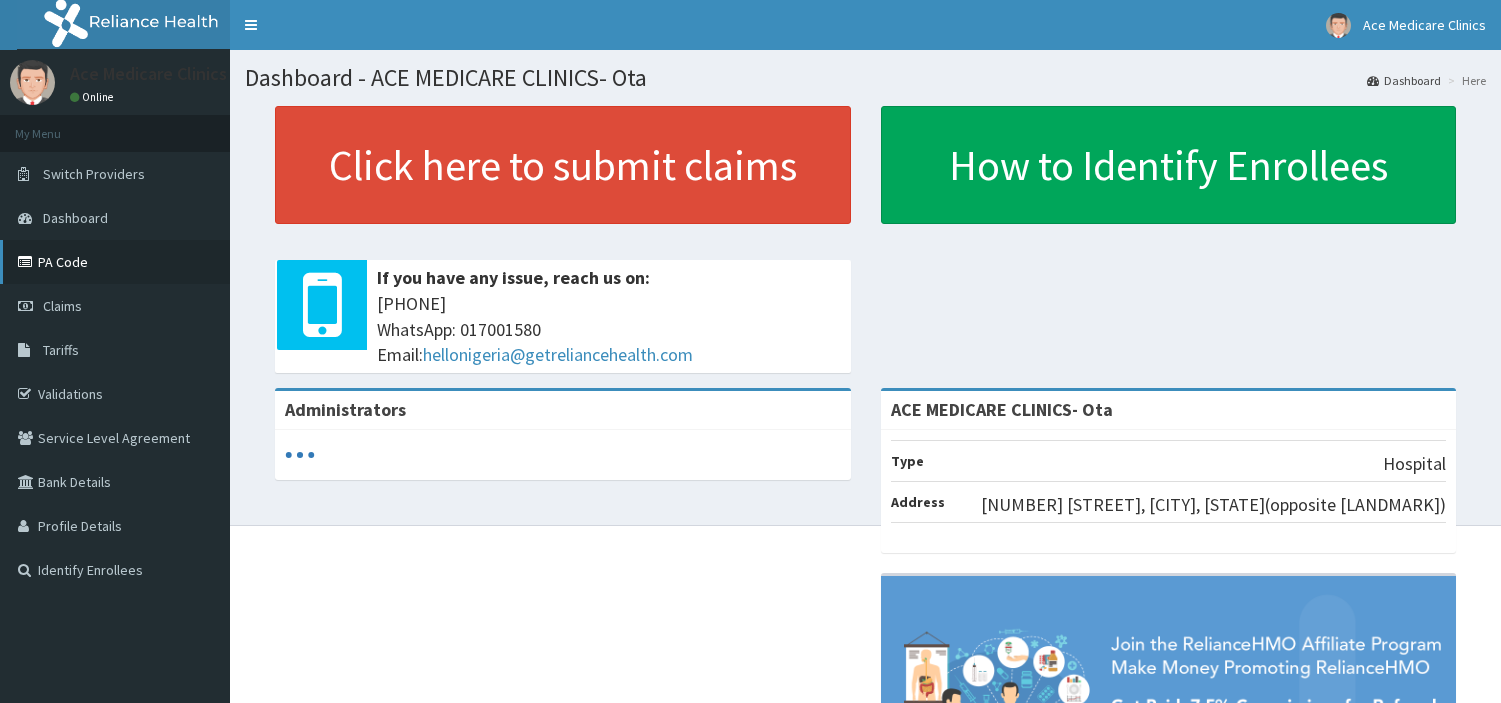 scroll, scrollTop: 0, scrollLeft: 0, axis: both 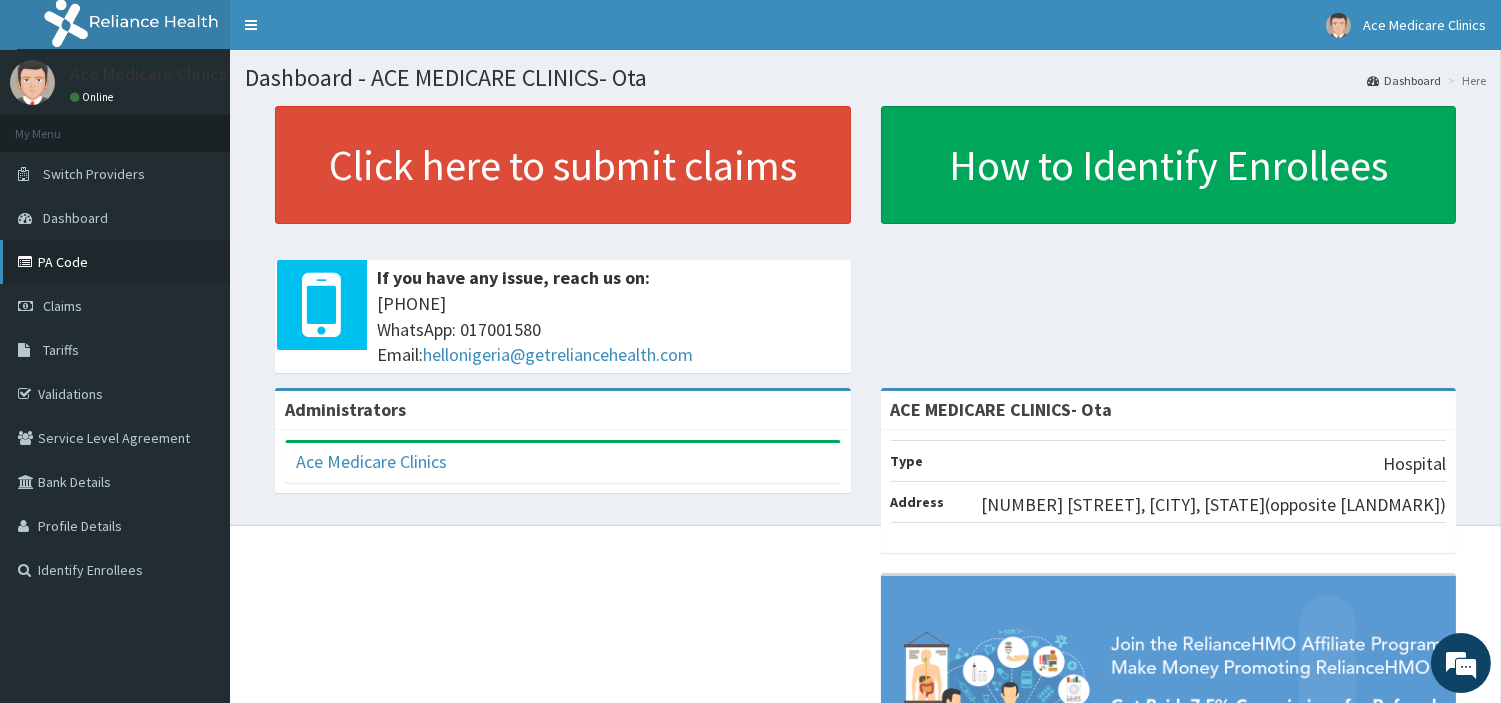 click on "PA Code" at bounding box center (115, 262) 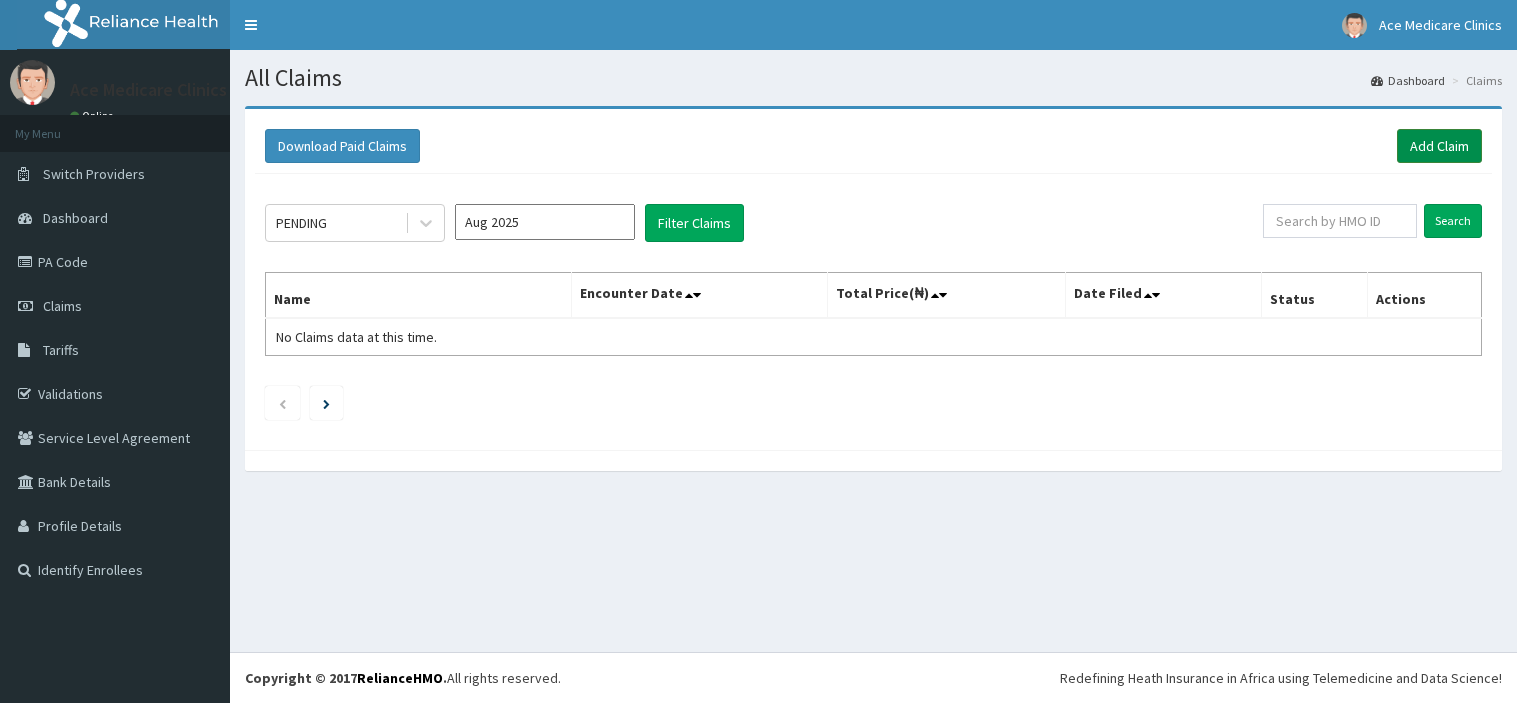 scroll, scrollTop: 0, scrollLeft: 0, axis: both 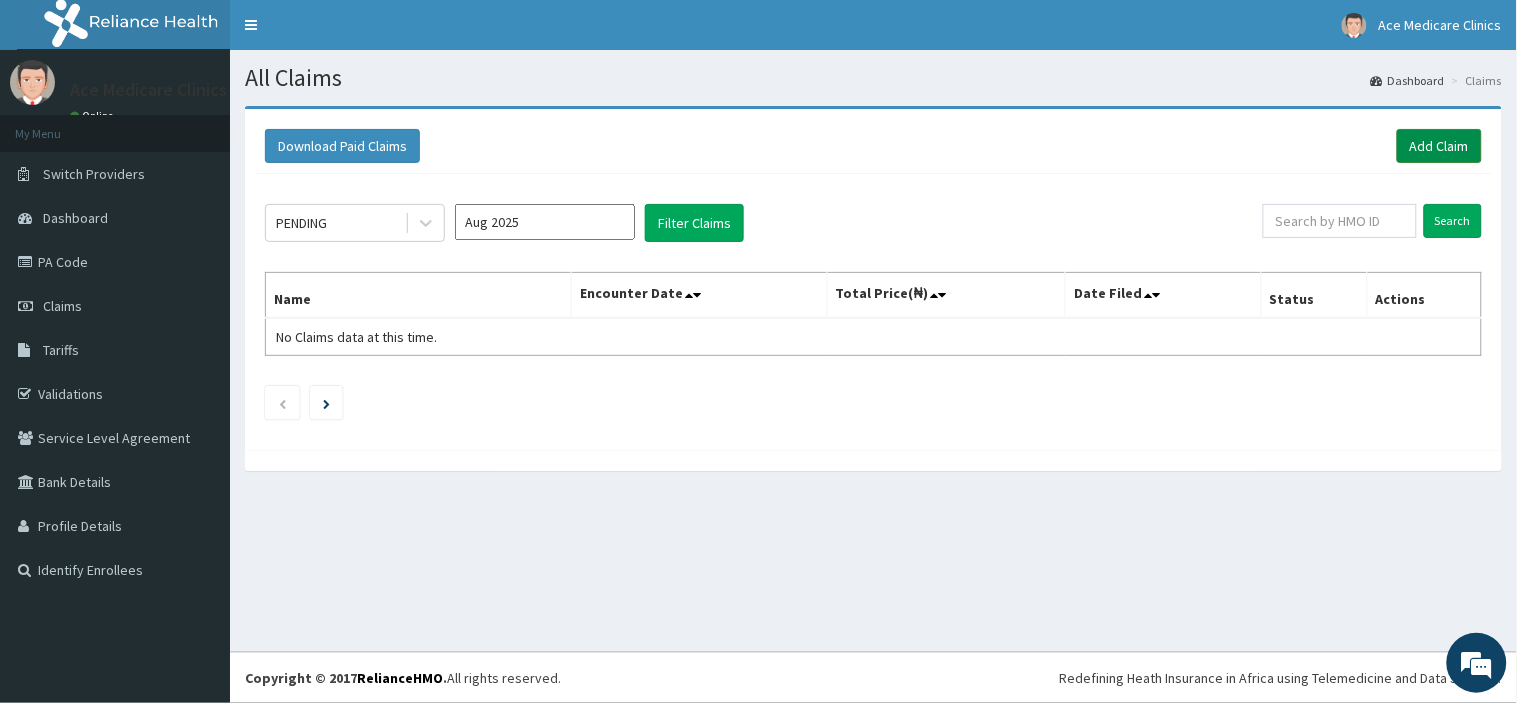 click on "Add Claim" at bounding box center (1439, 146) 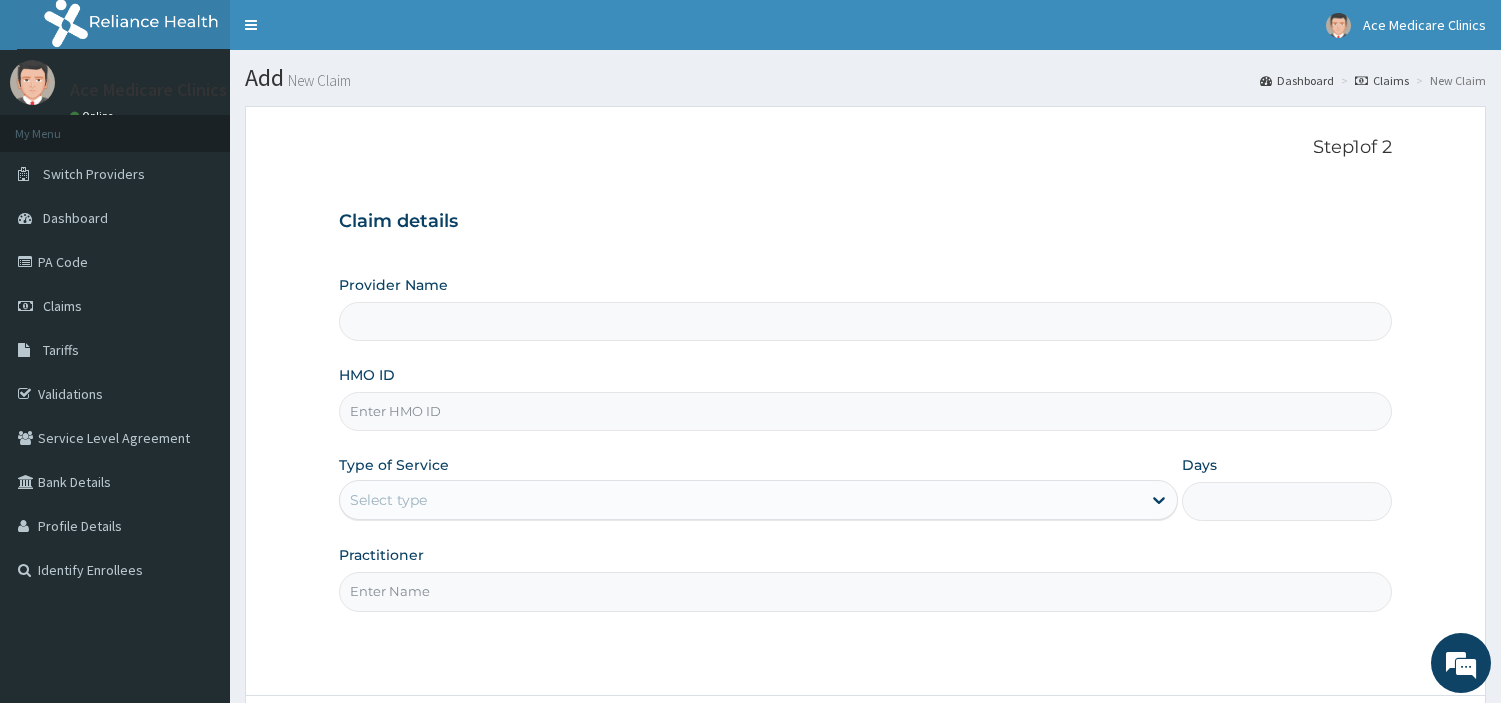 scroll, scrollTop: 0, scrollLeft: 0, axis: both 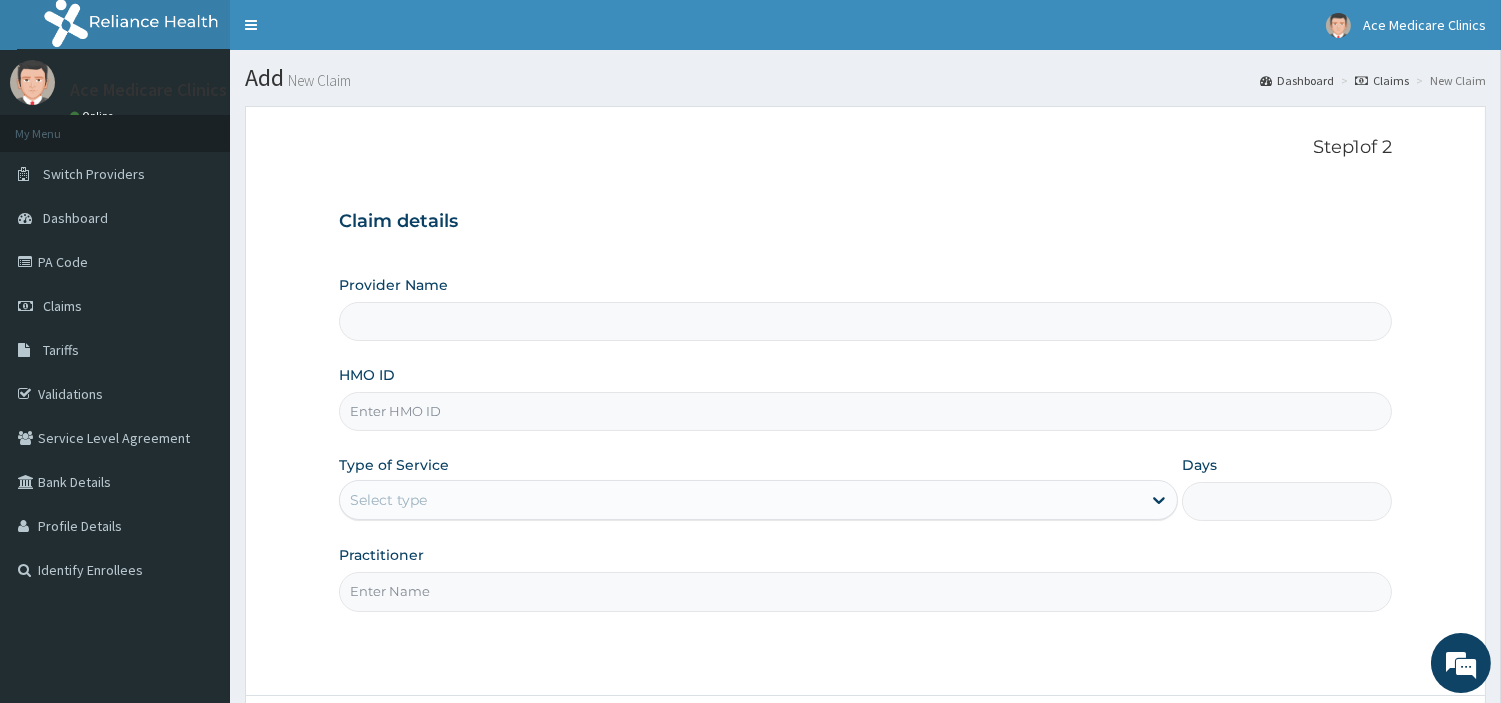 click on "Provider Name" at bounding box center [393, 285] 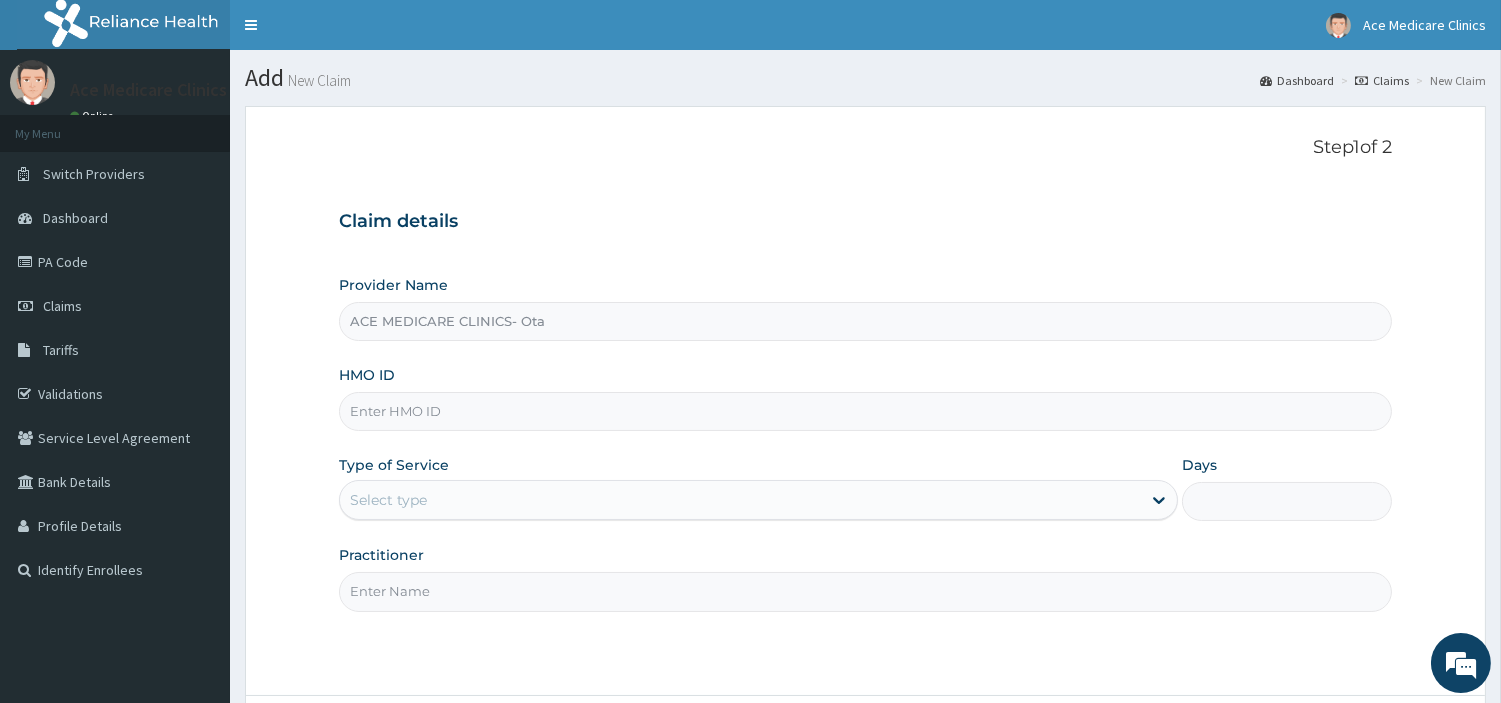 click on "HMO ID" at bounding box center [865, 411] 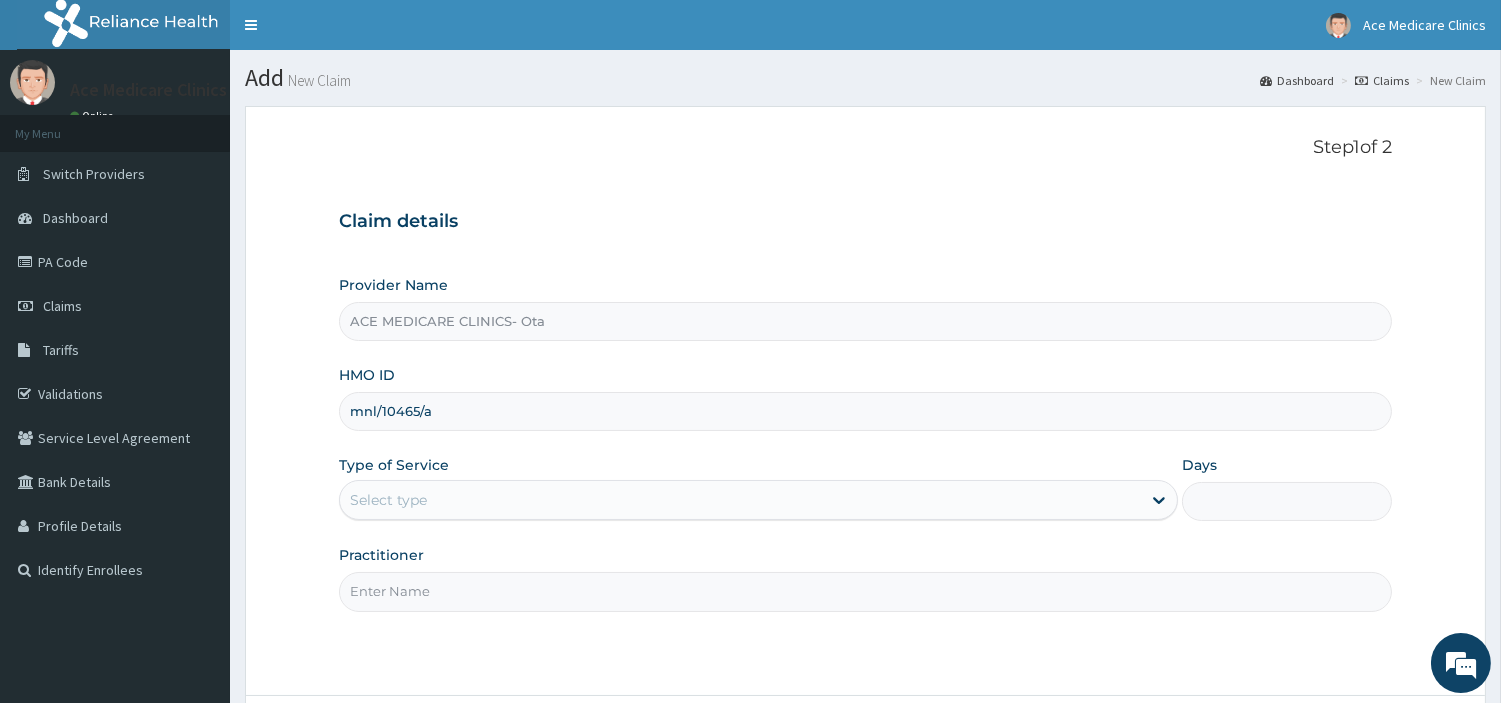 scroll, scrollTop: 172, scrollLeft: 0, axis: vertical 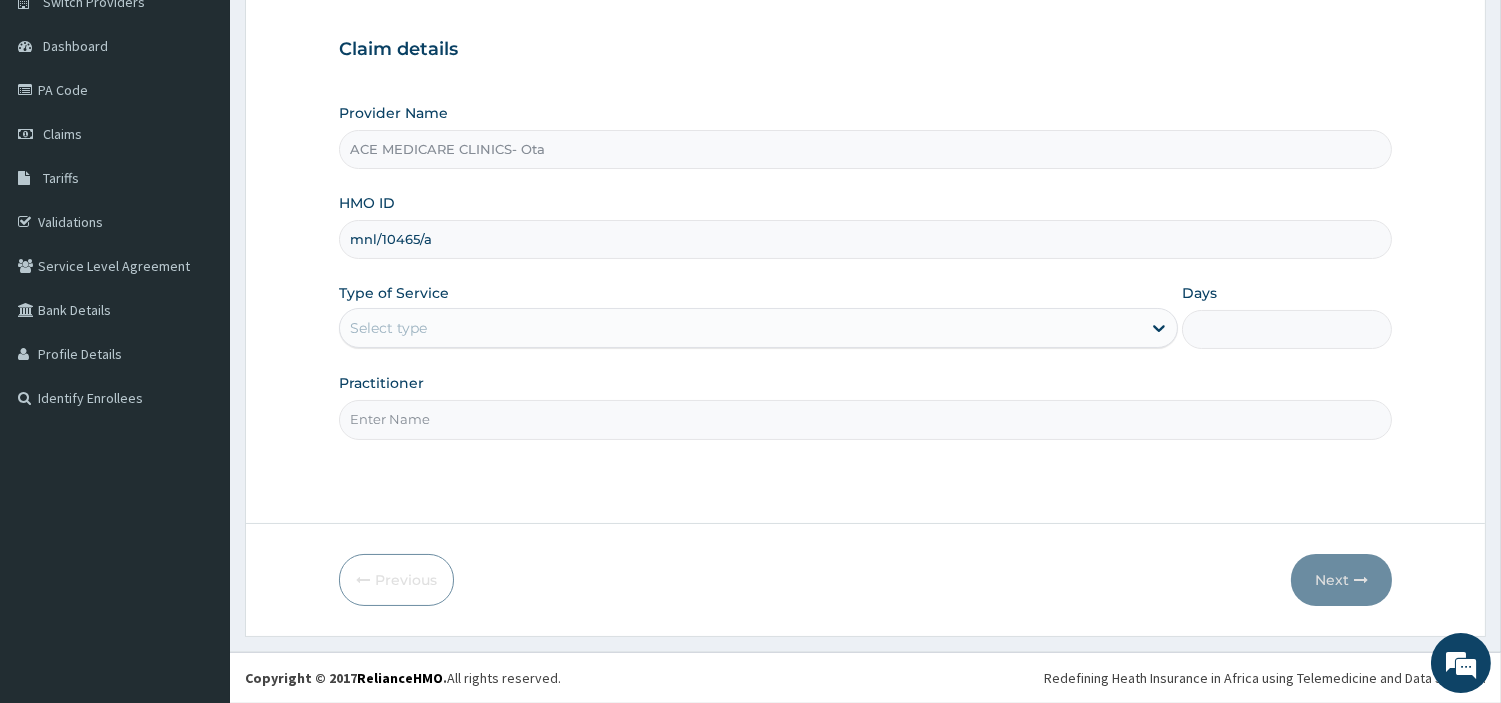 type on "mnl/10465/a" 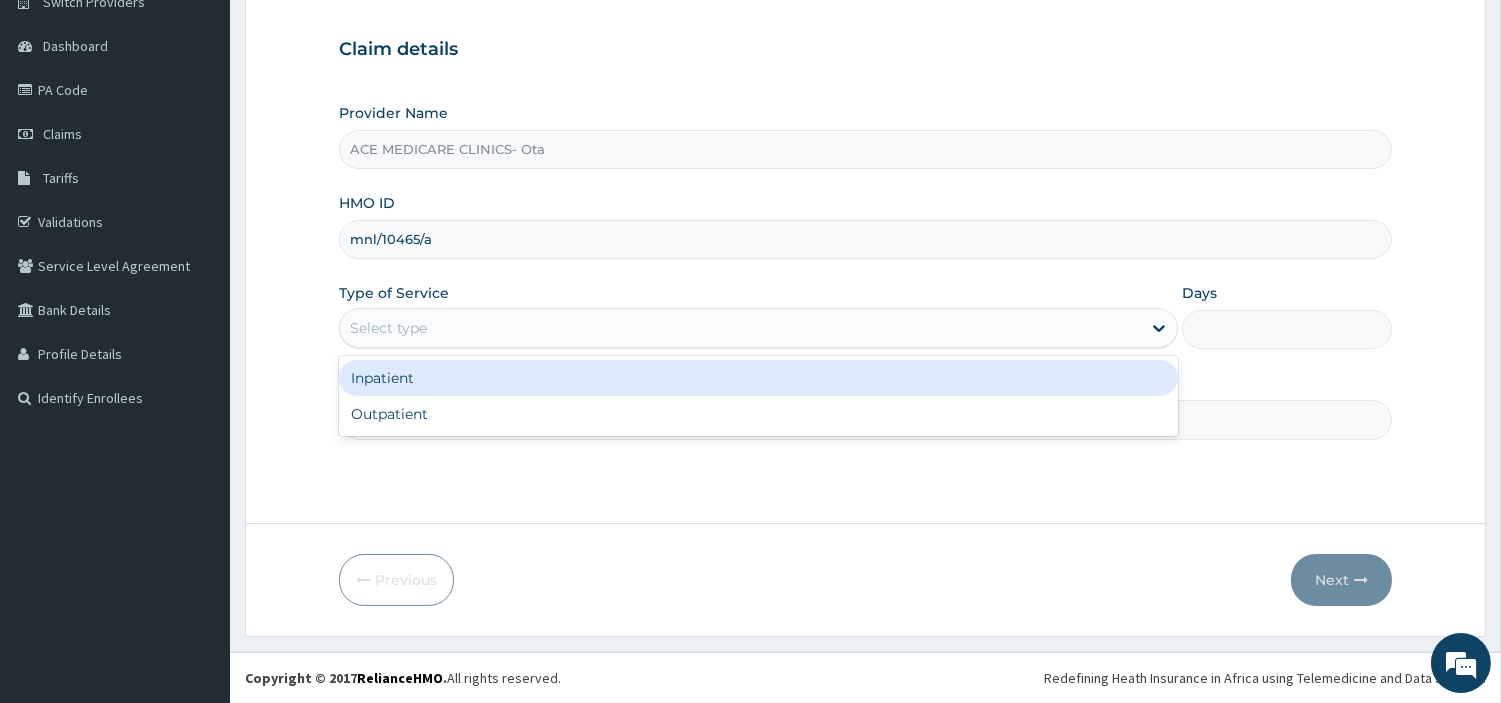 click on "Select type" at bounding box center (388, 328) 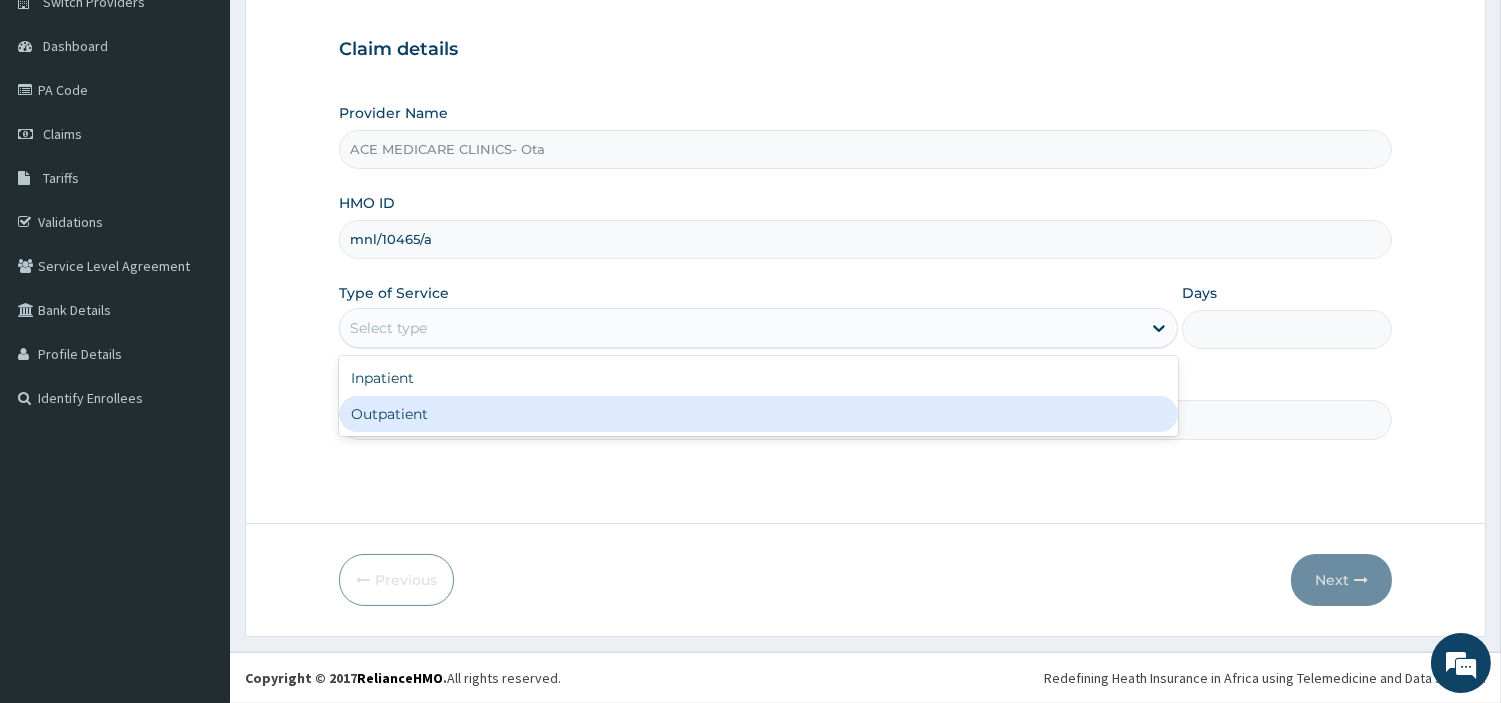 click on "Outpatient" at bounding box center [758, 414] 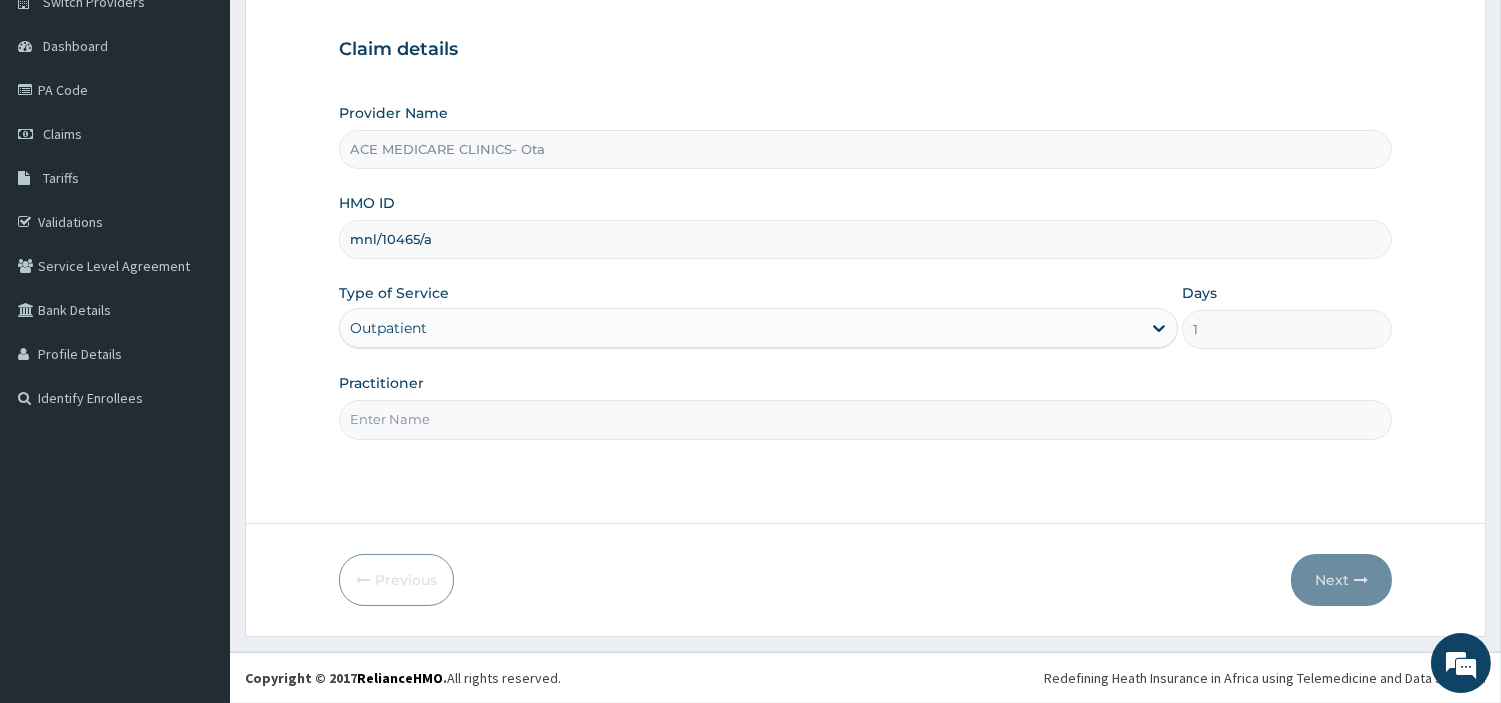 drag, startPoint x: 512, startPoint y: 406, endPoint x: 507, endPoint y: 434, distance: 28.442924 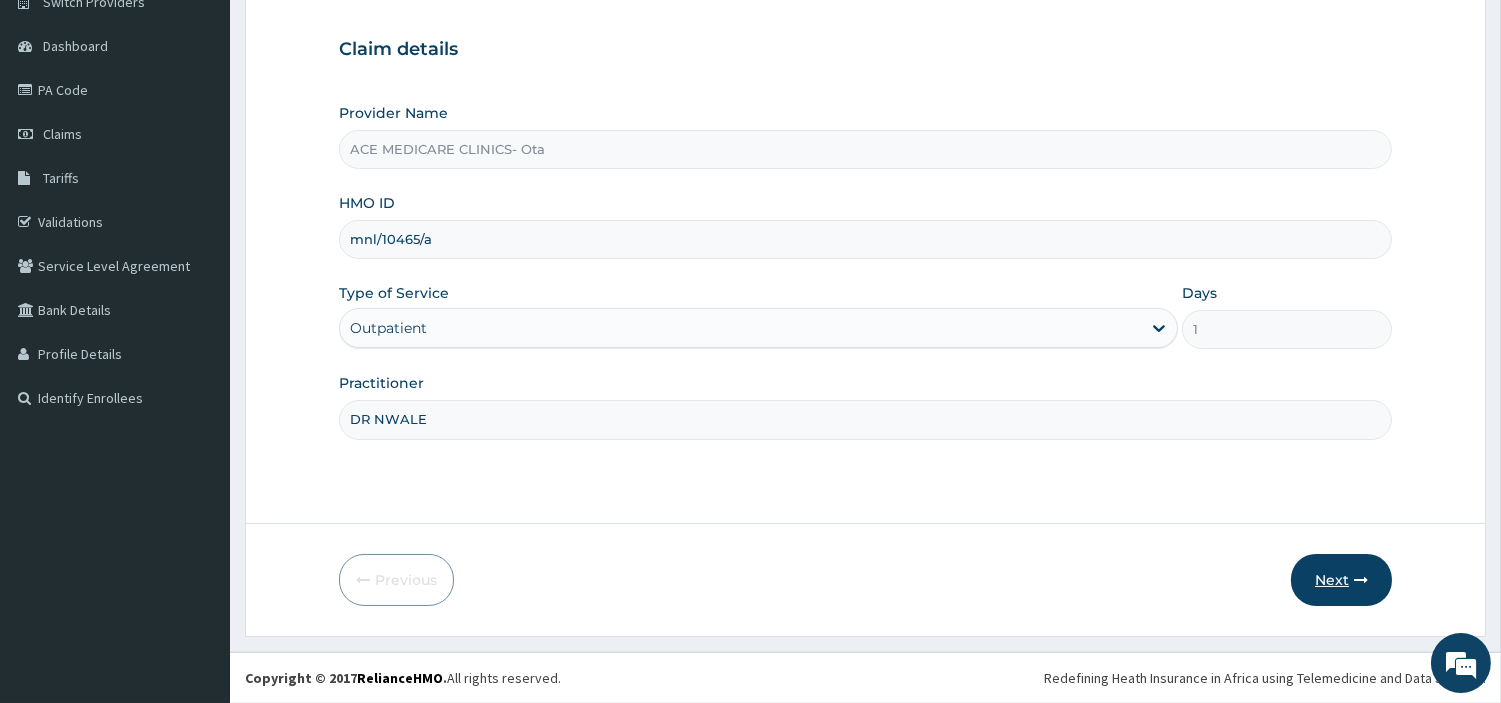 click on "Next" at bounding box center (1341, 580) 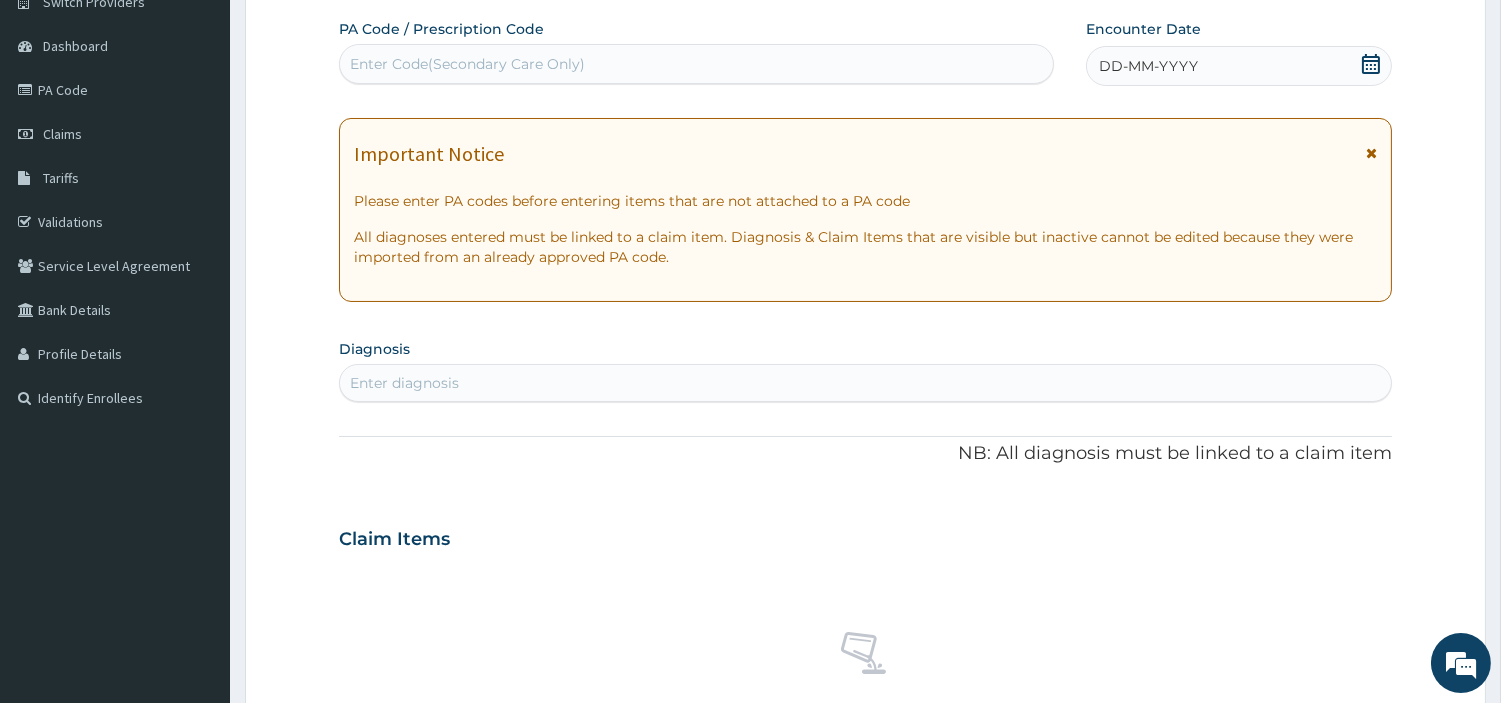 scroll, scrollTop: 0, scrollLeft: 0, axis: both 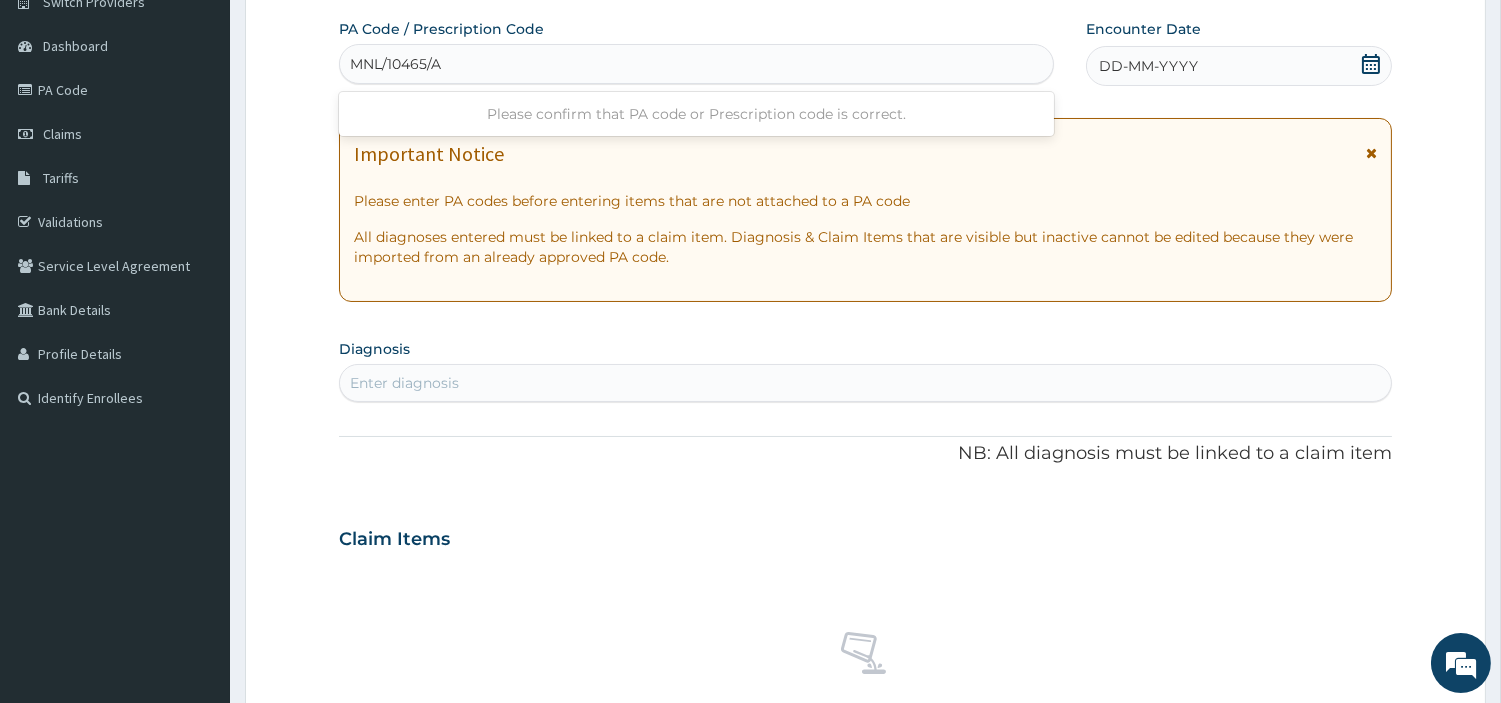 type on "MNL/10465/A" 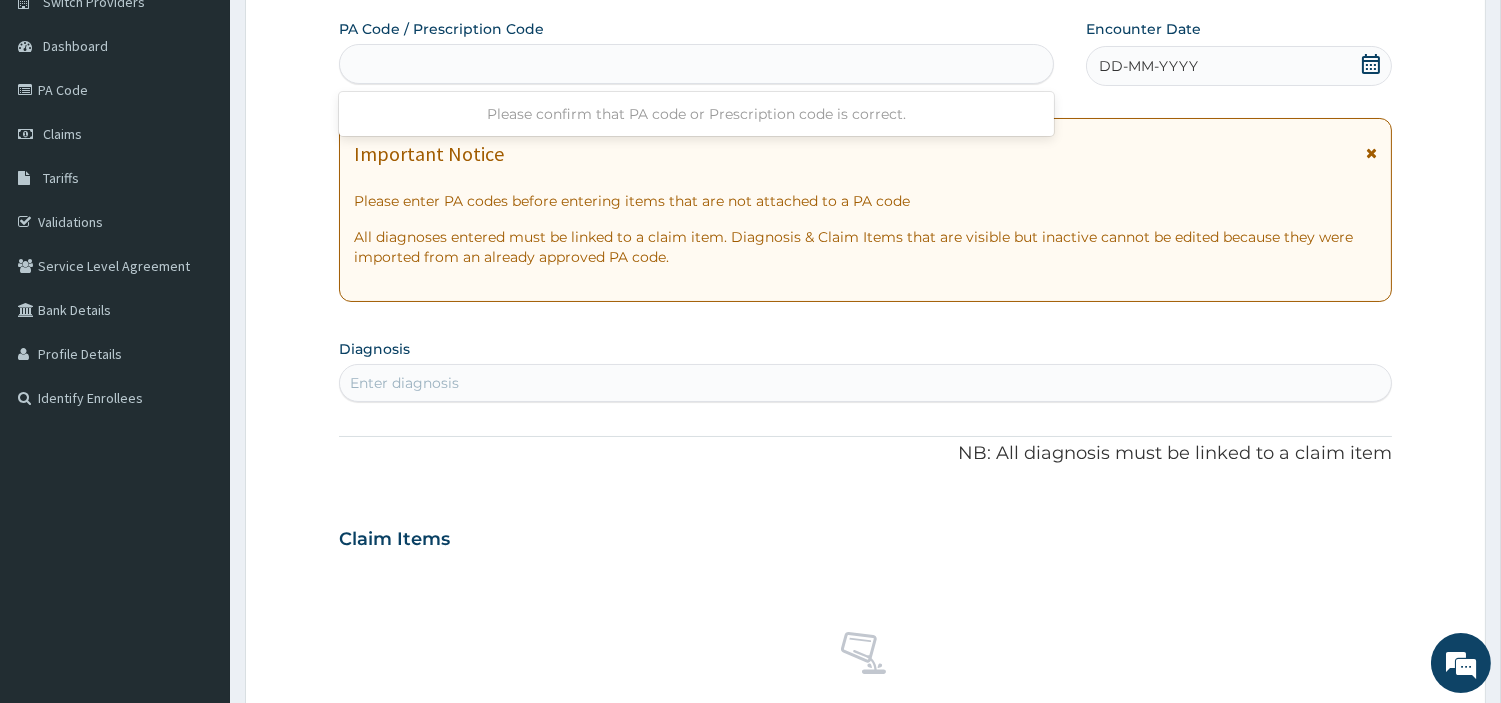 click 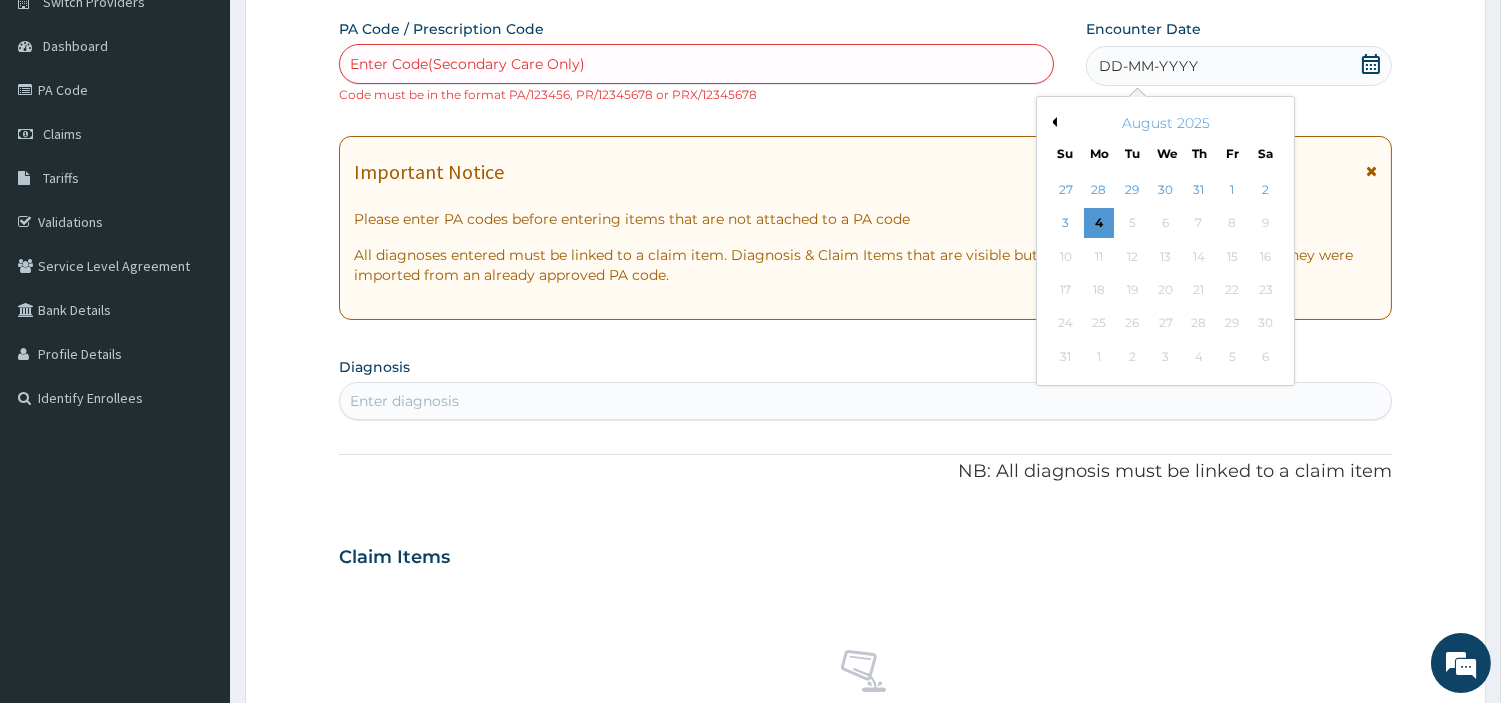 click on "August 2025" at bounding box center [1165, 123] 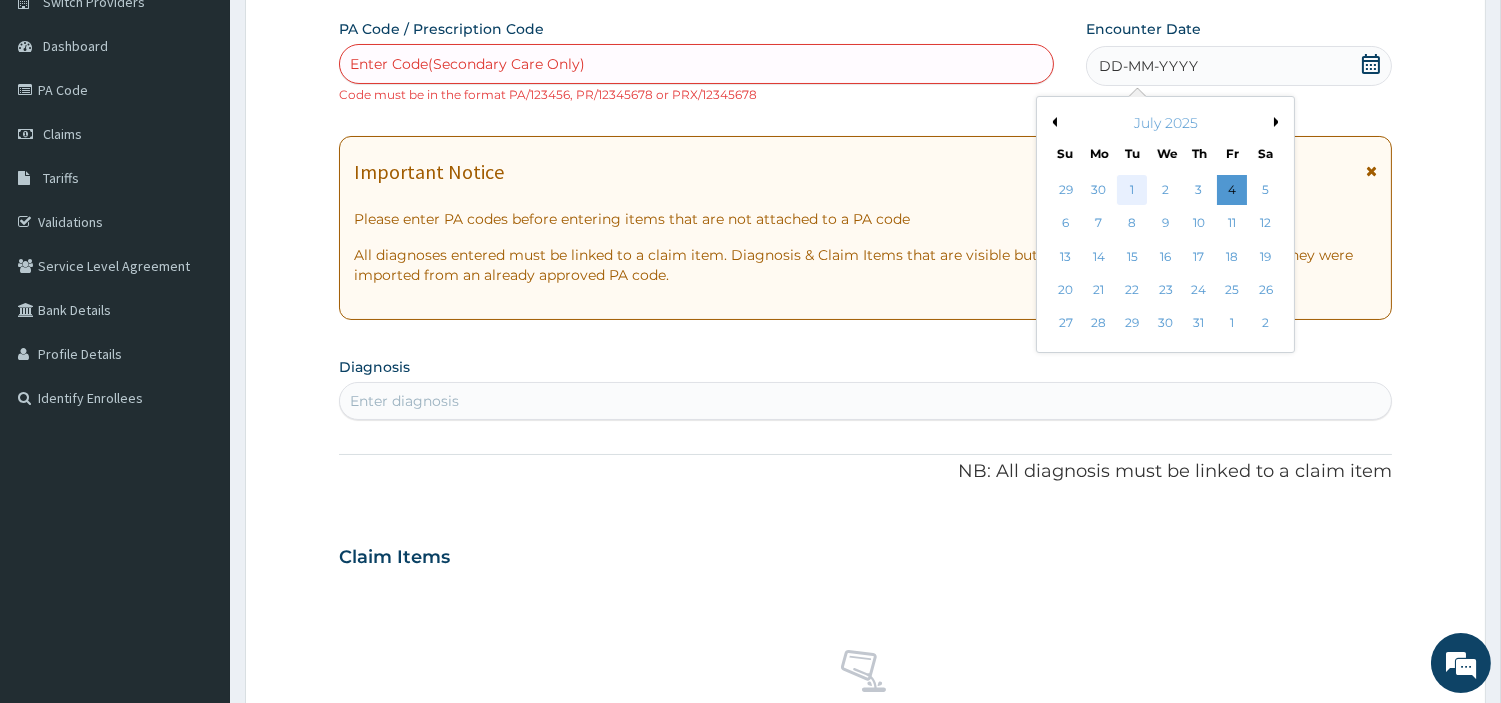 click on "1" at bounding box center [1132, 190] 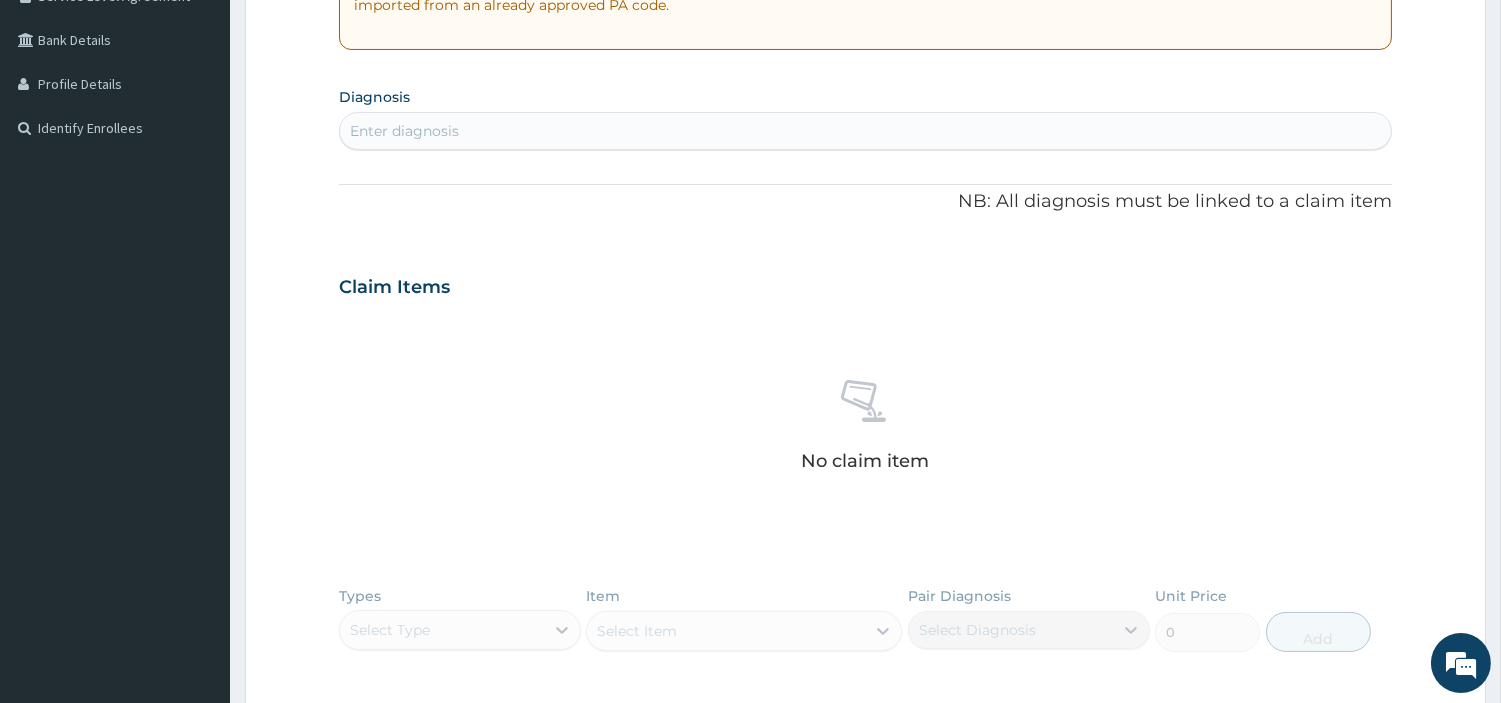 scroll, scrollTop: 505, scrollLeft: 0, axis: vertical 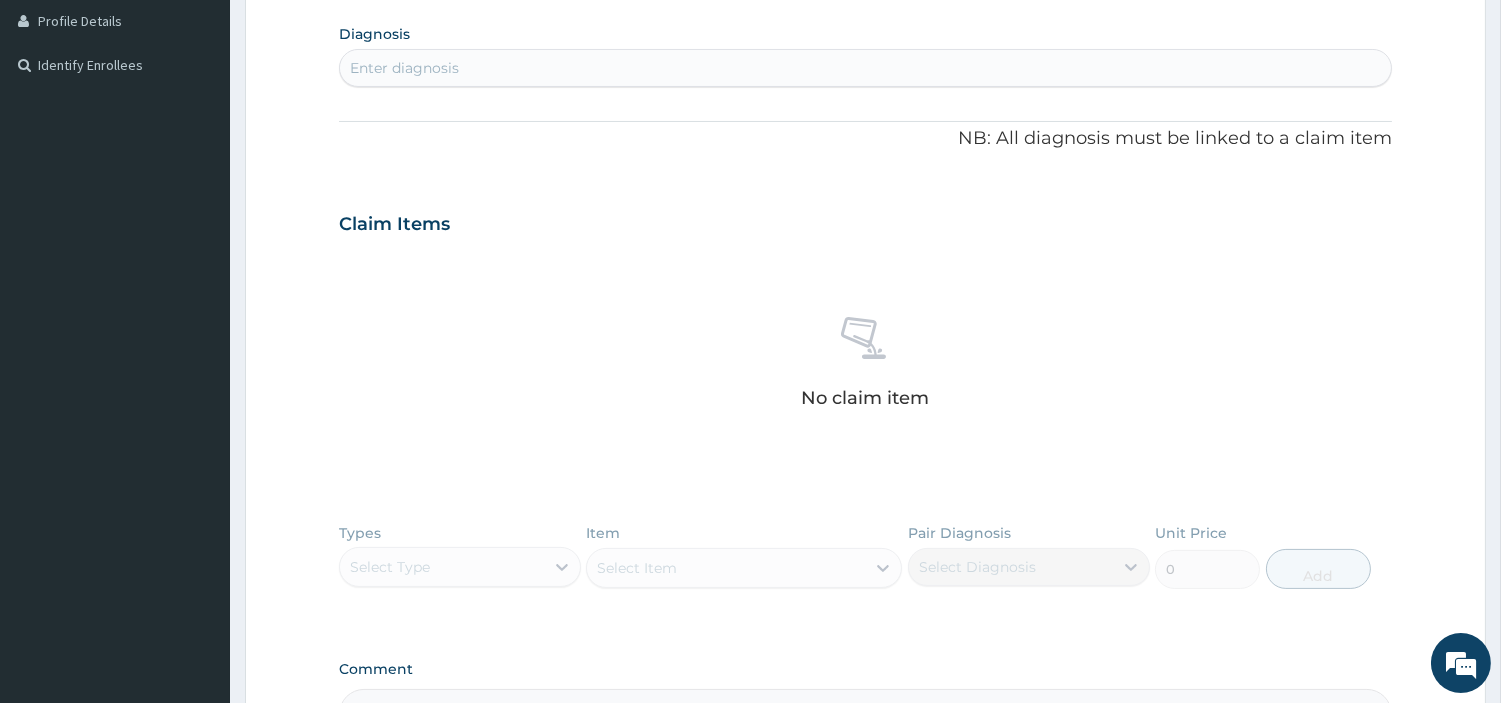 click on "Enter diagnosis" at bounding box center (404, 68) 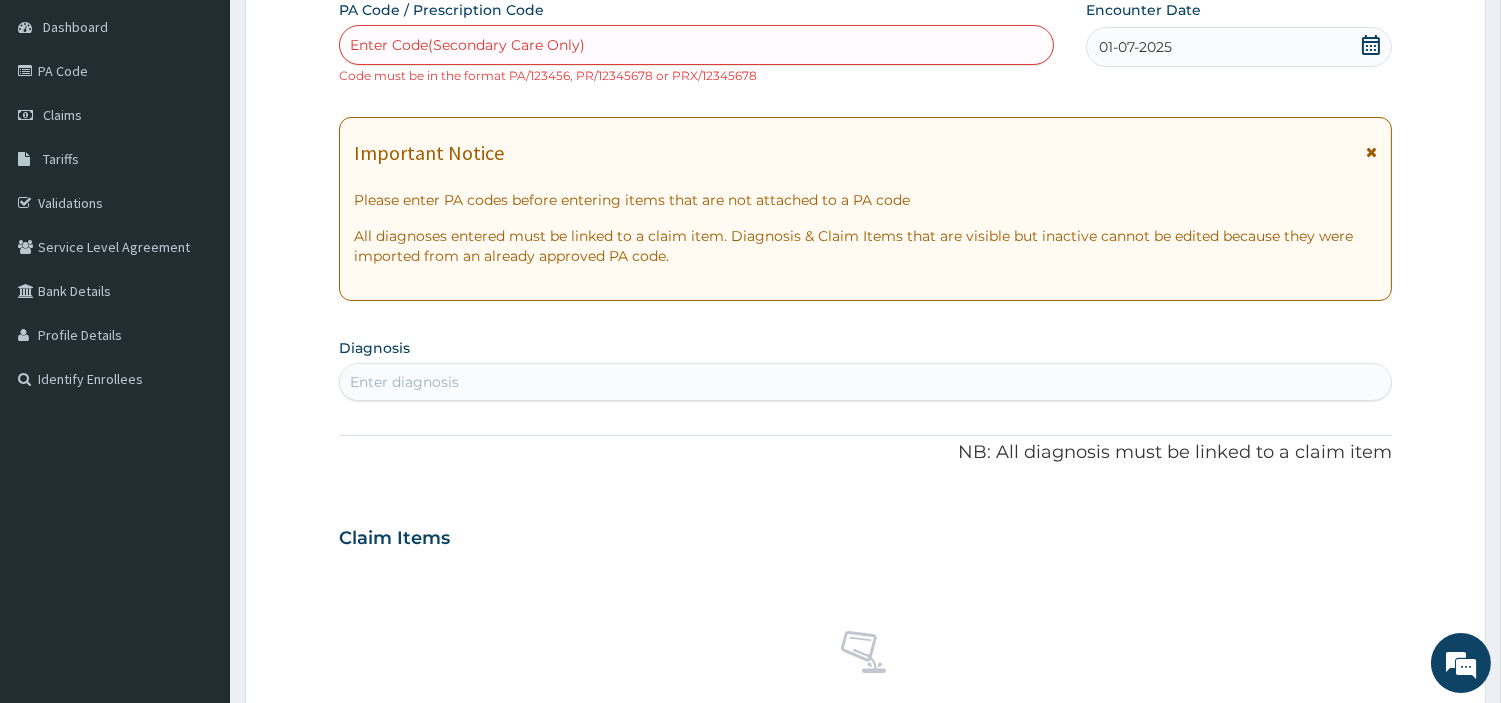scroll, scrollTop: 0, scrollLeft: 0, axis: both 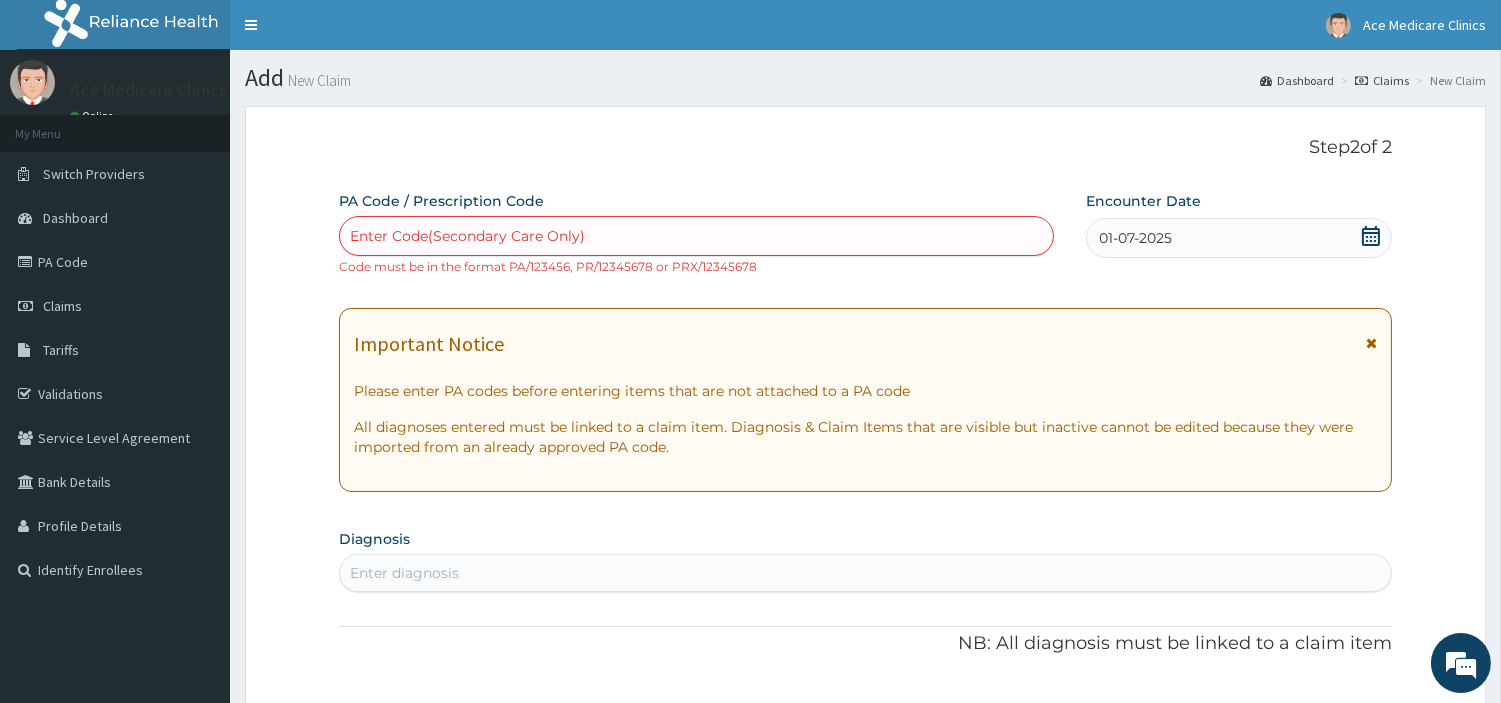 click on "Enter Code(Secondary Care Only)" at bounding box center (467, 236) 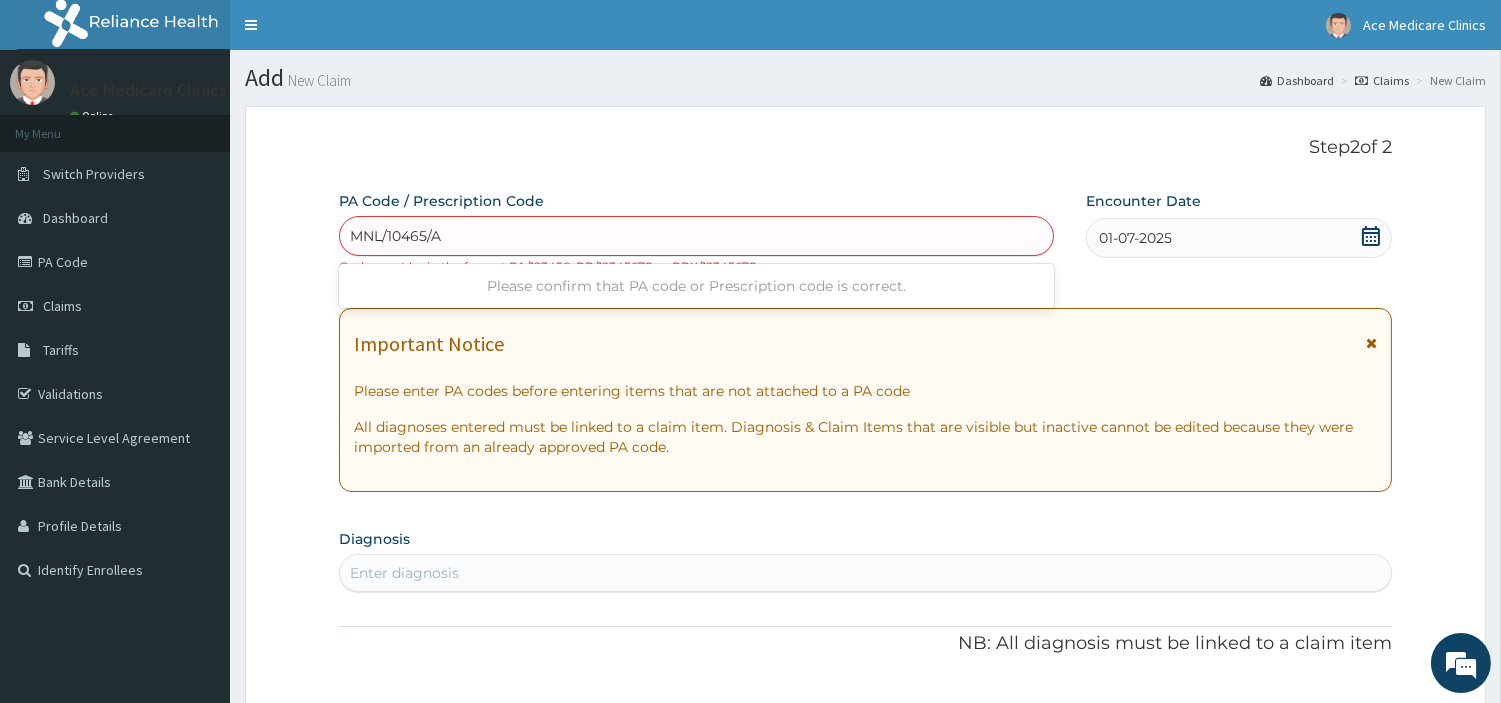 click on "MNL/10465/A" at bounding box center (397, 236) 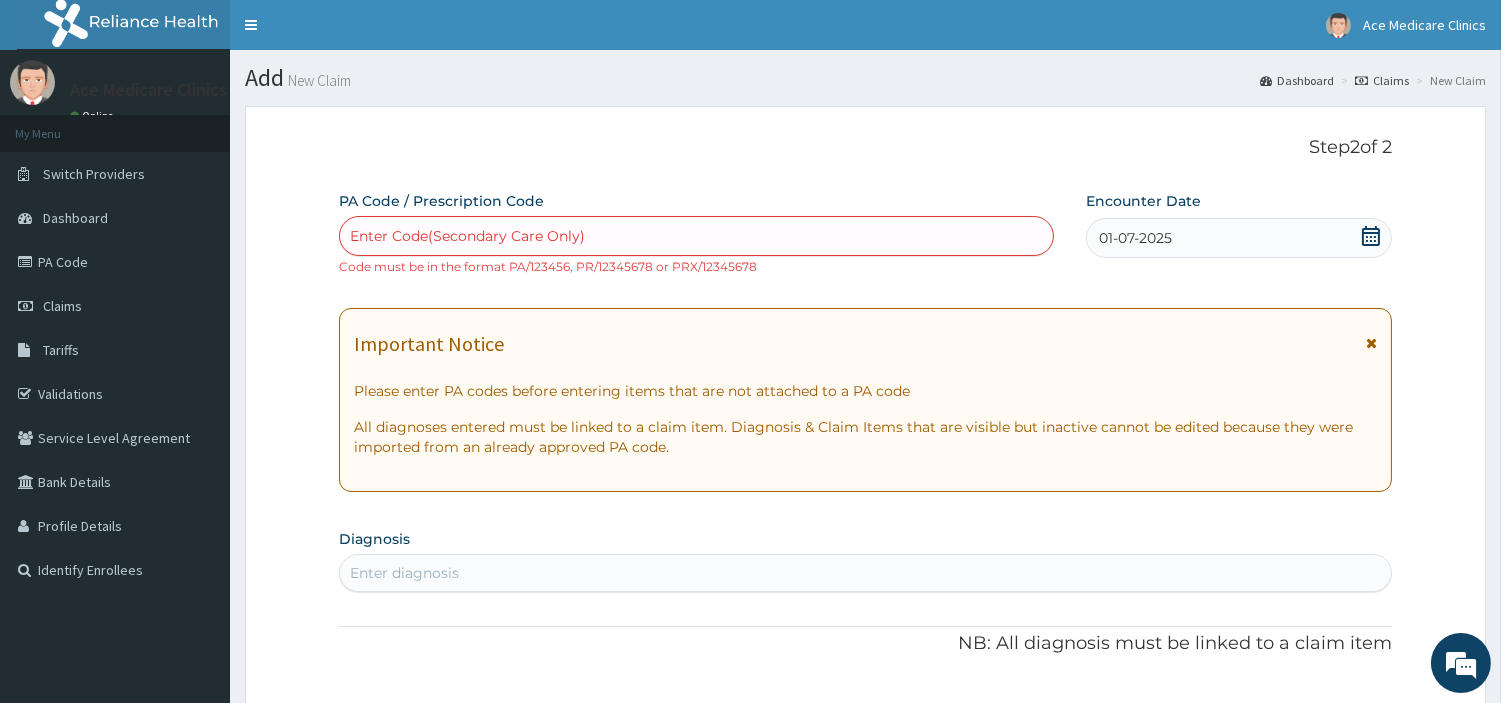 paste on "PA/29A58C" 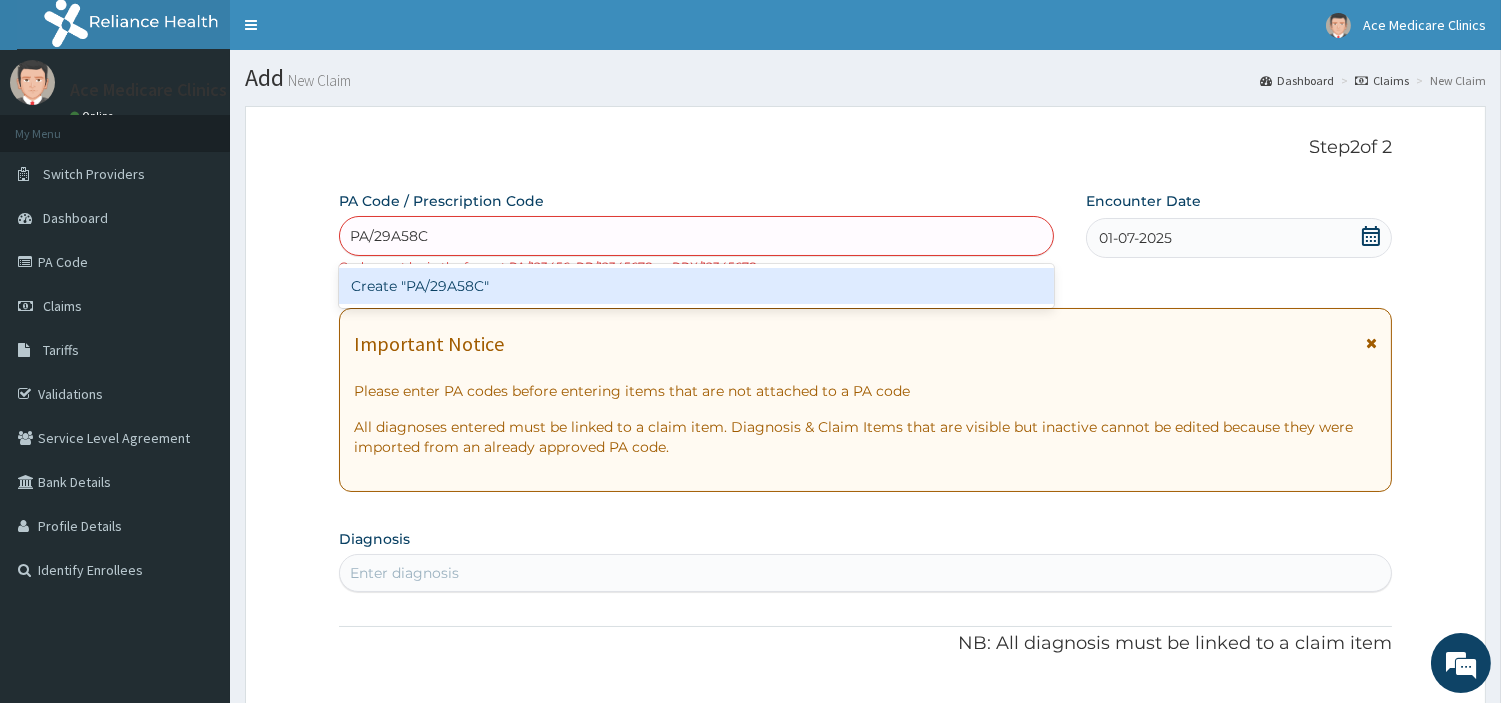 click on "Create "PA/29A58C"" at bounding box center (696, 286) 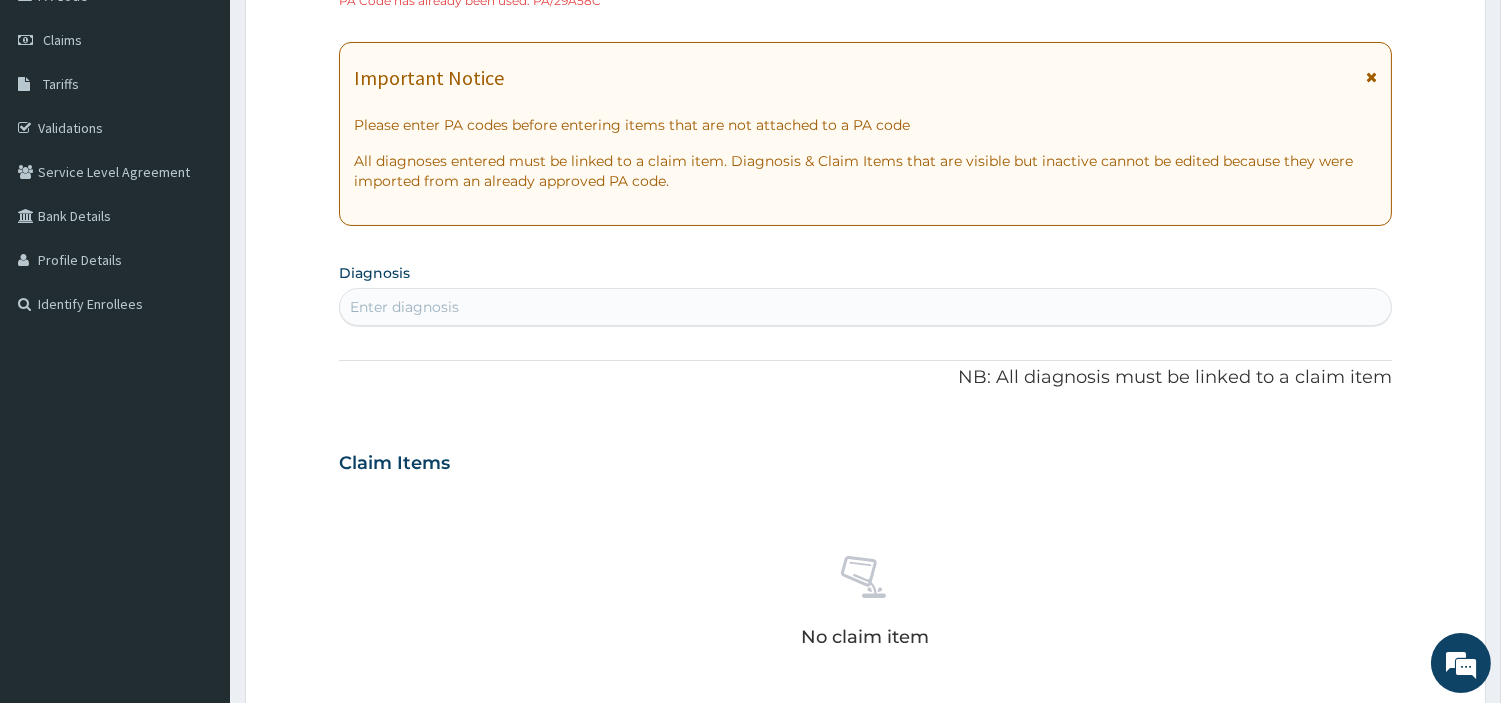 scroll, scrollTop: 0, scrollLeft: 0, axis: both 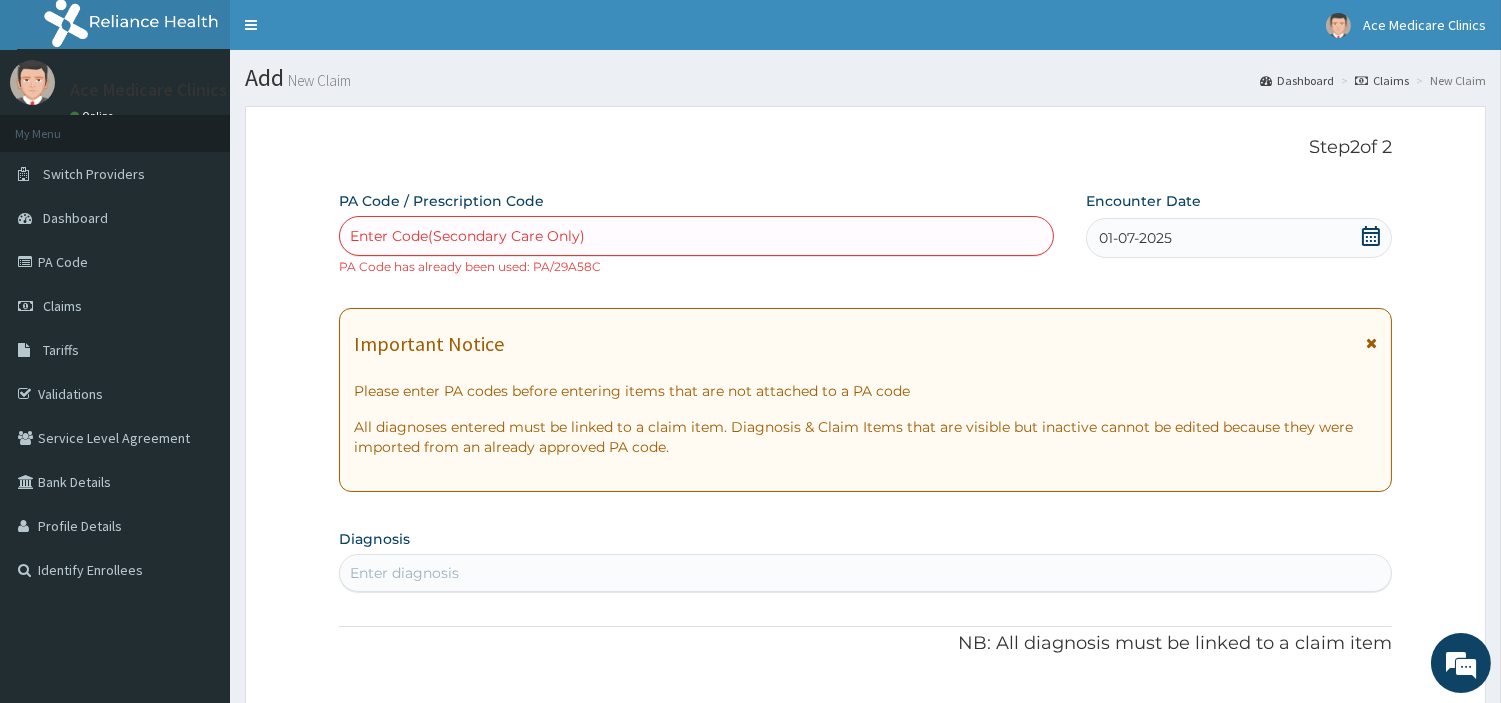 paste on "PA/29A58C" 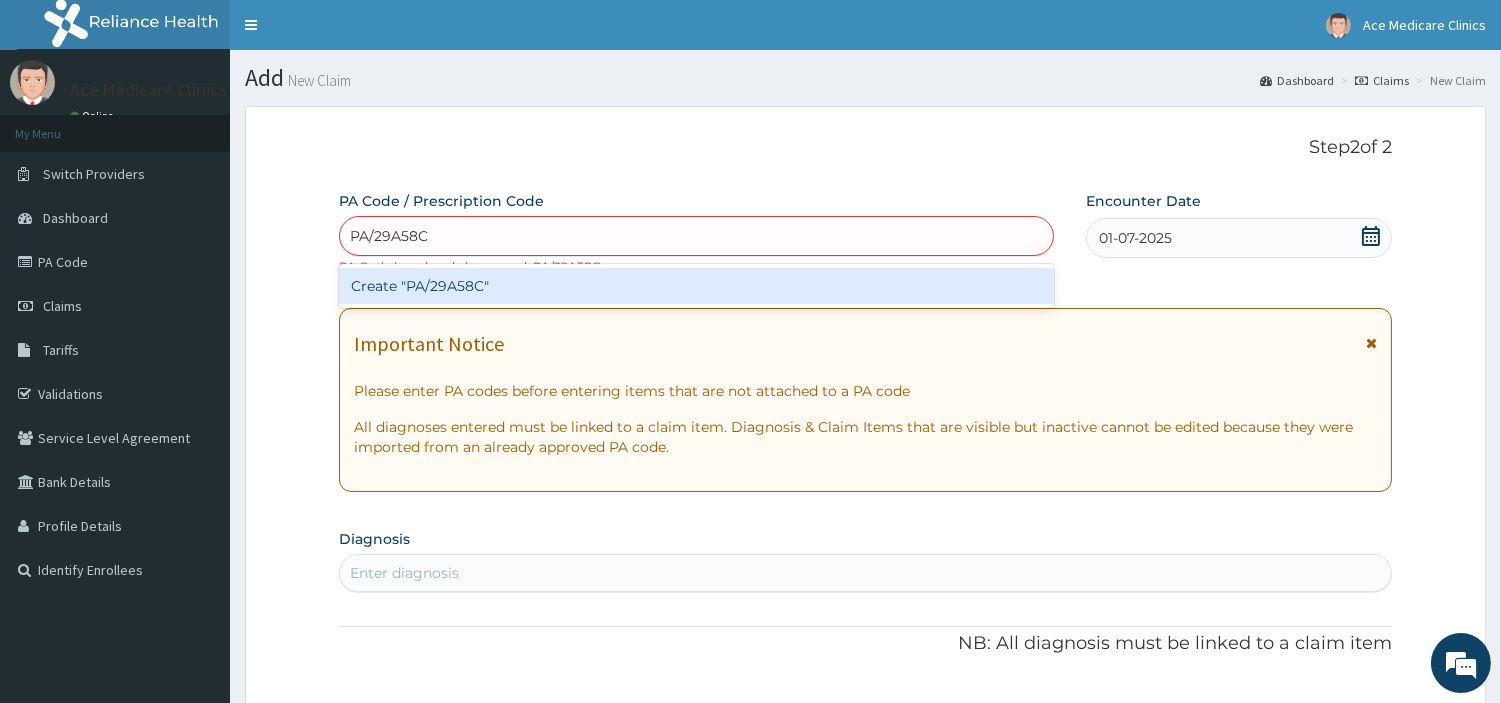 click on "Create "PA/29A58C"" at bounding box center (696, 286) 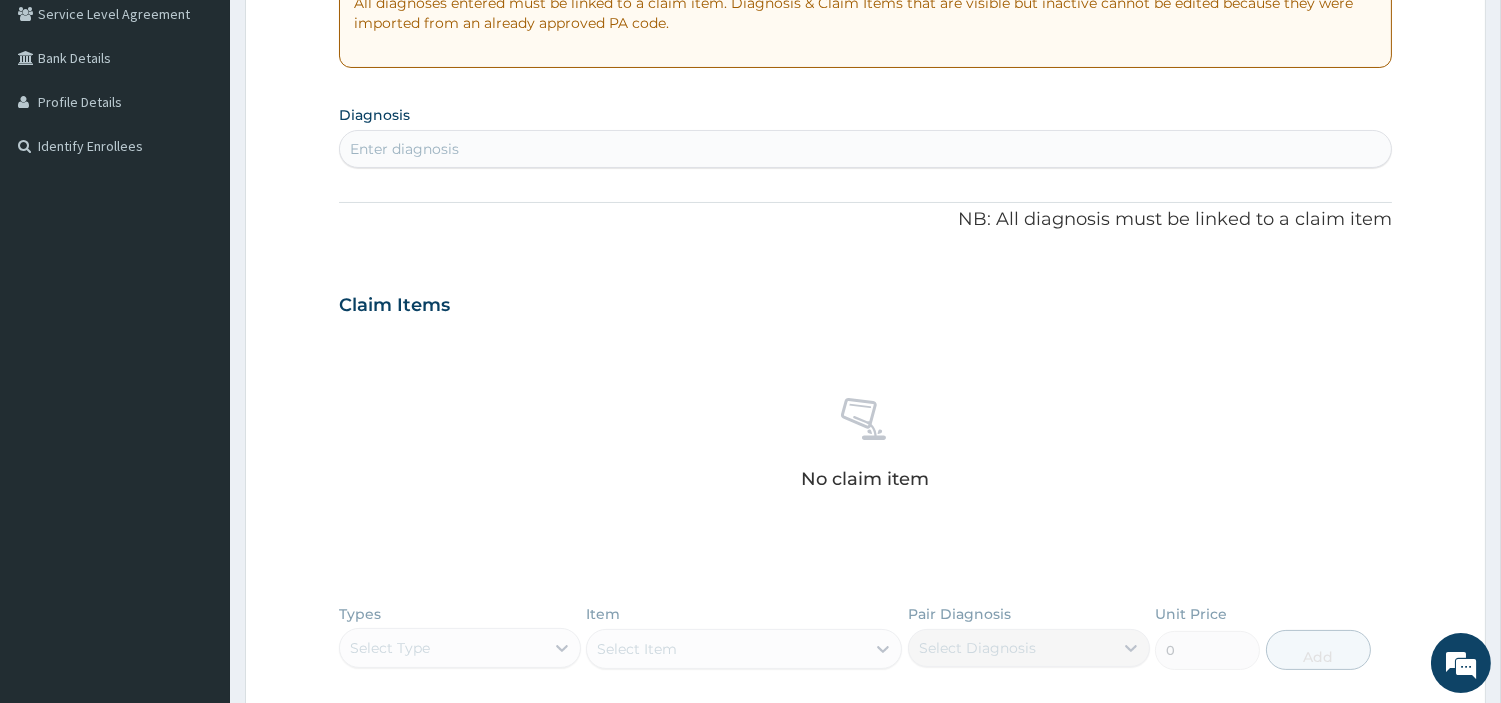 scroll, scrollTop: 751, scrollLeft: 0, axis: vertical 